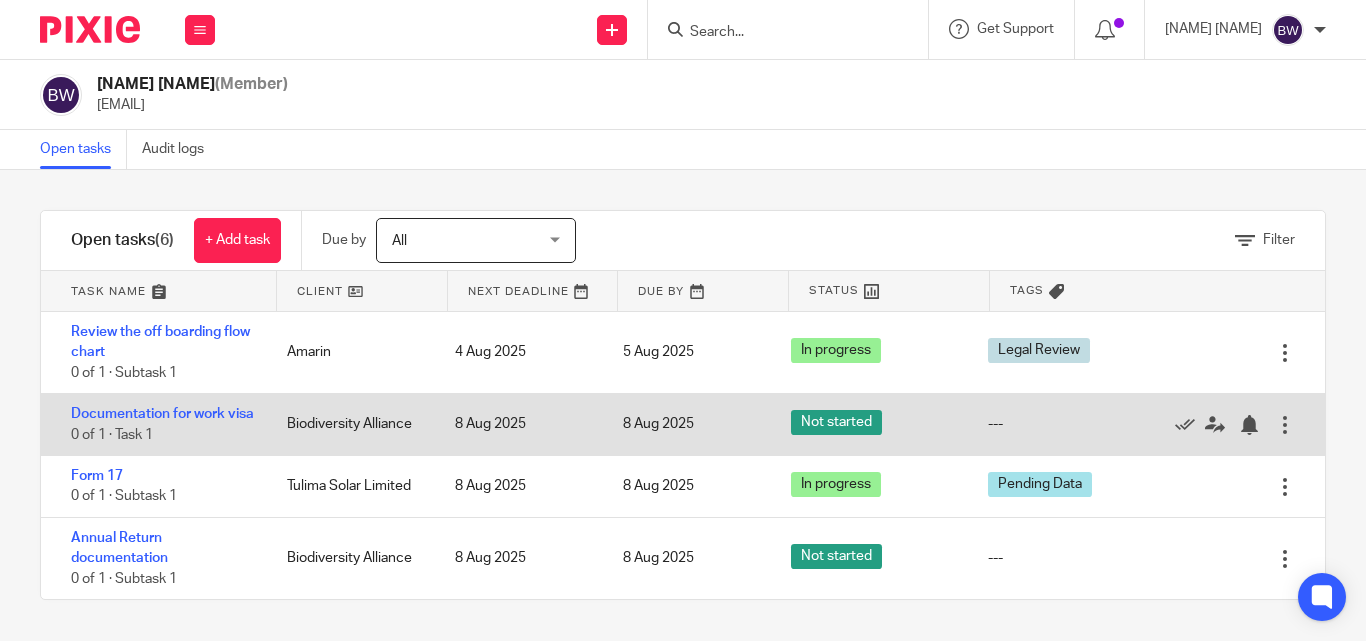 scroll, scrollTop: 0, scrollLeft: 0, axis: both 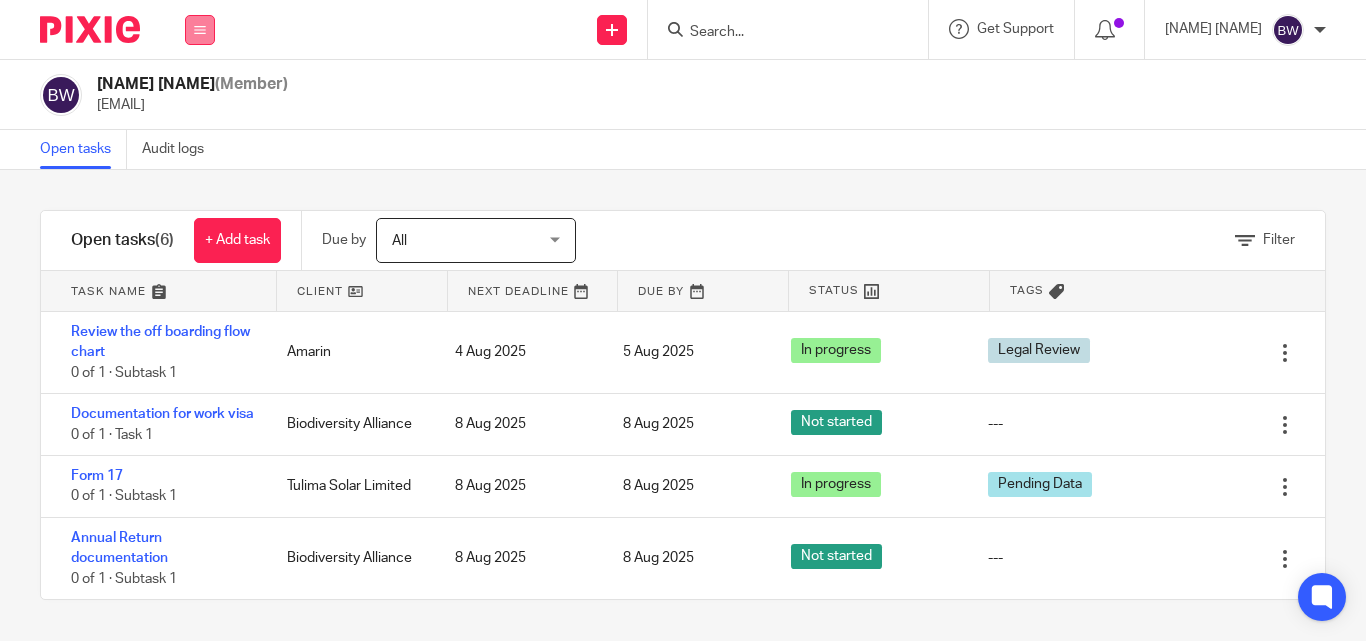 click at bounding box center (200, 30) 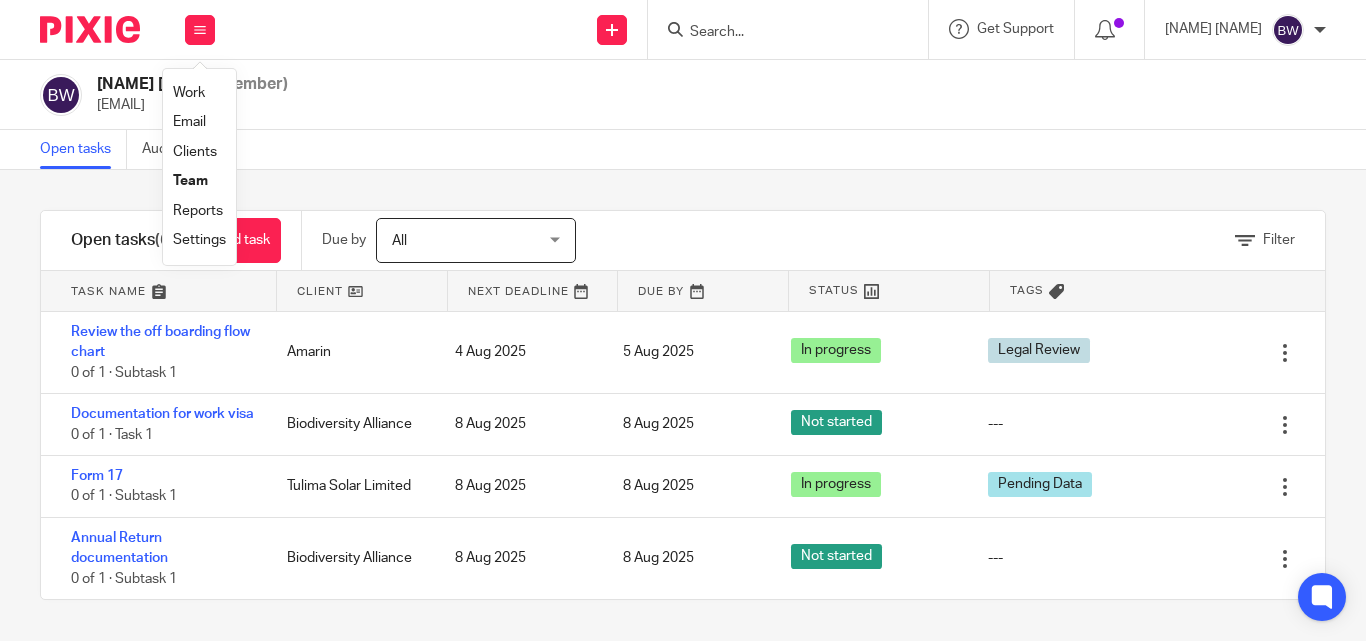click on "Team" at bounding box center (190, 181) 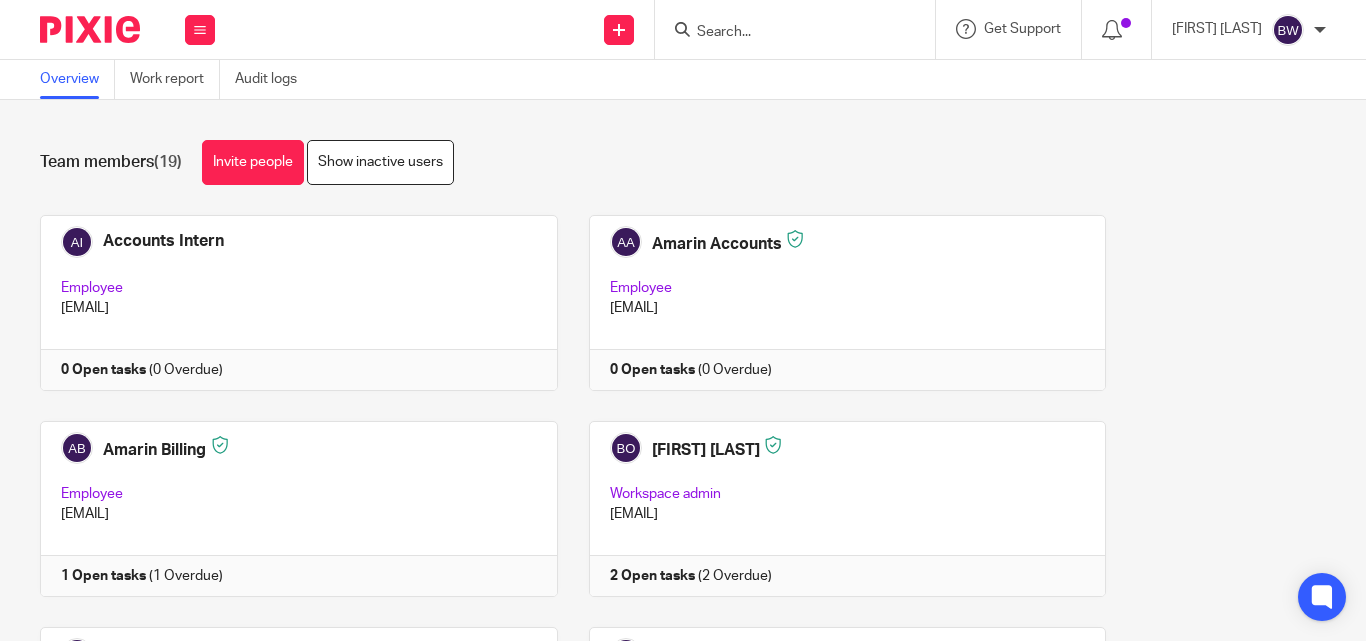 scroll, scrollTop: 0, scrollLeft: 0, axis: both 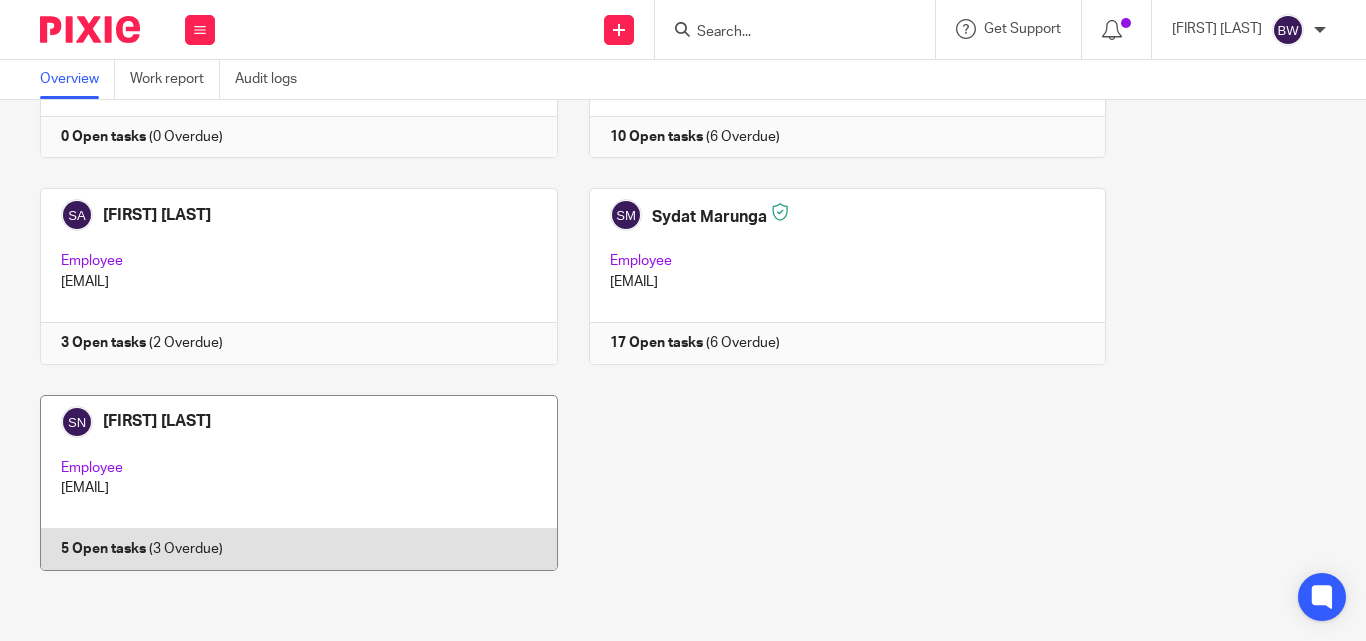 click at bounding box center (283, 483) 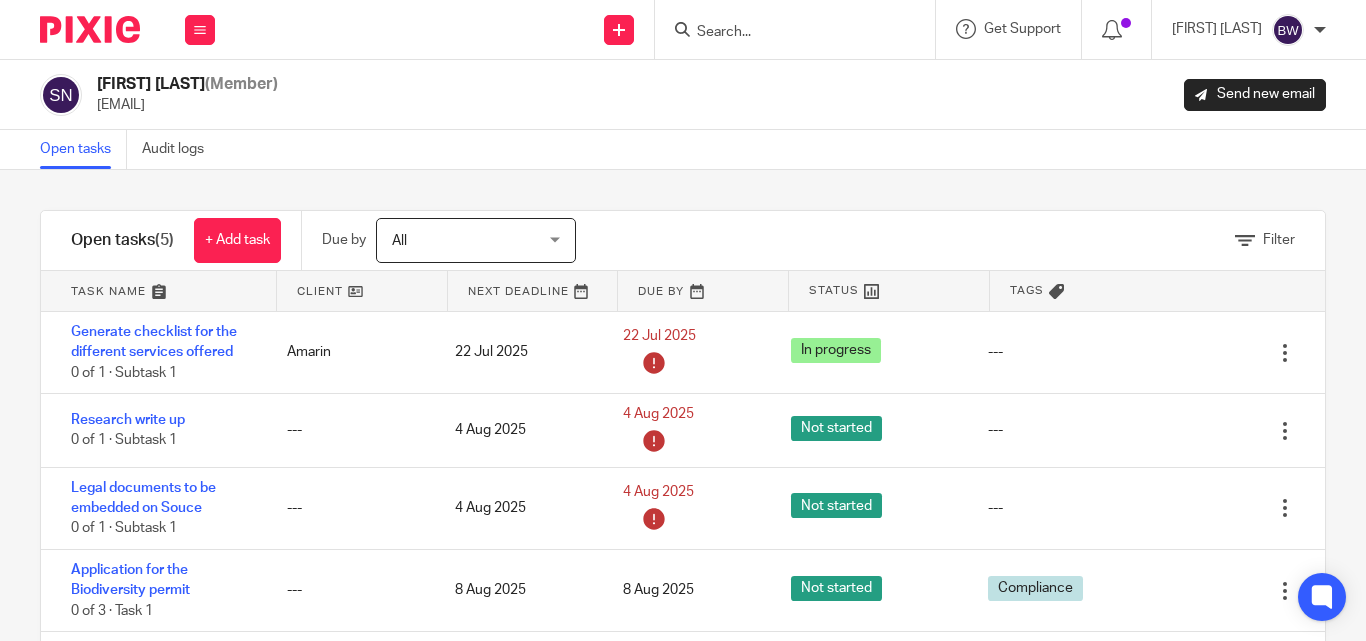 scroll, scrollTop: 0, scrollLeft: 0, axis: both 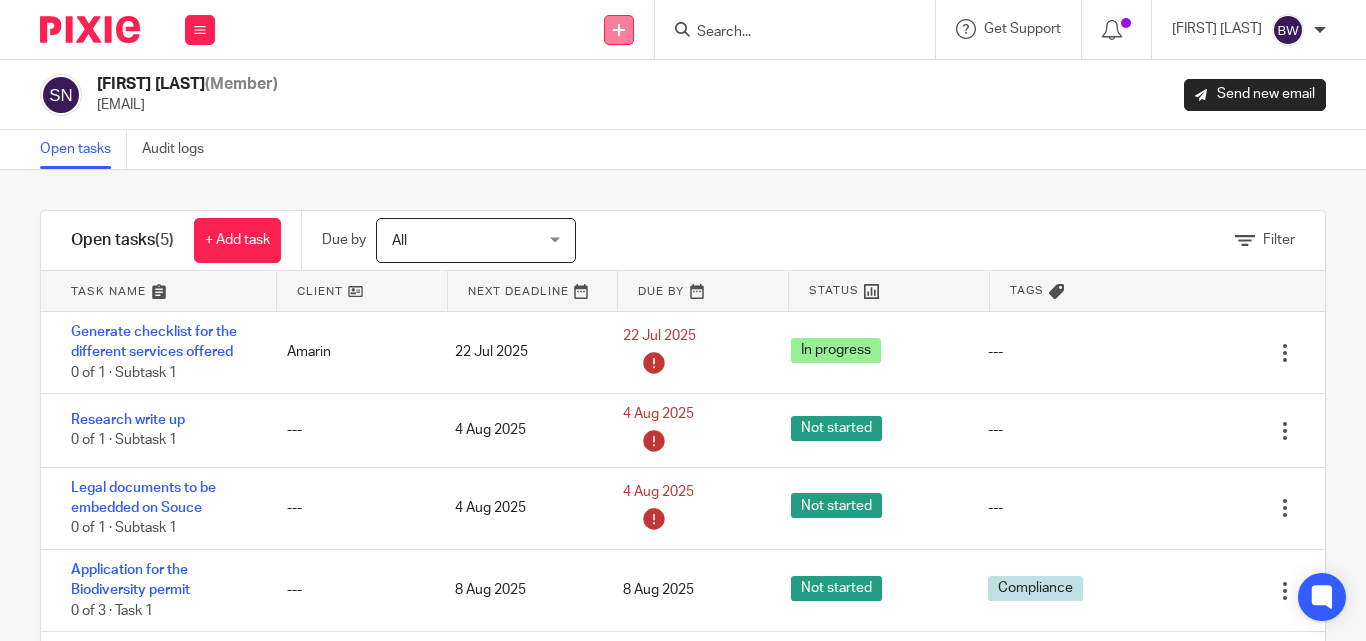 click at bounding box center [619, 30] 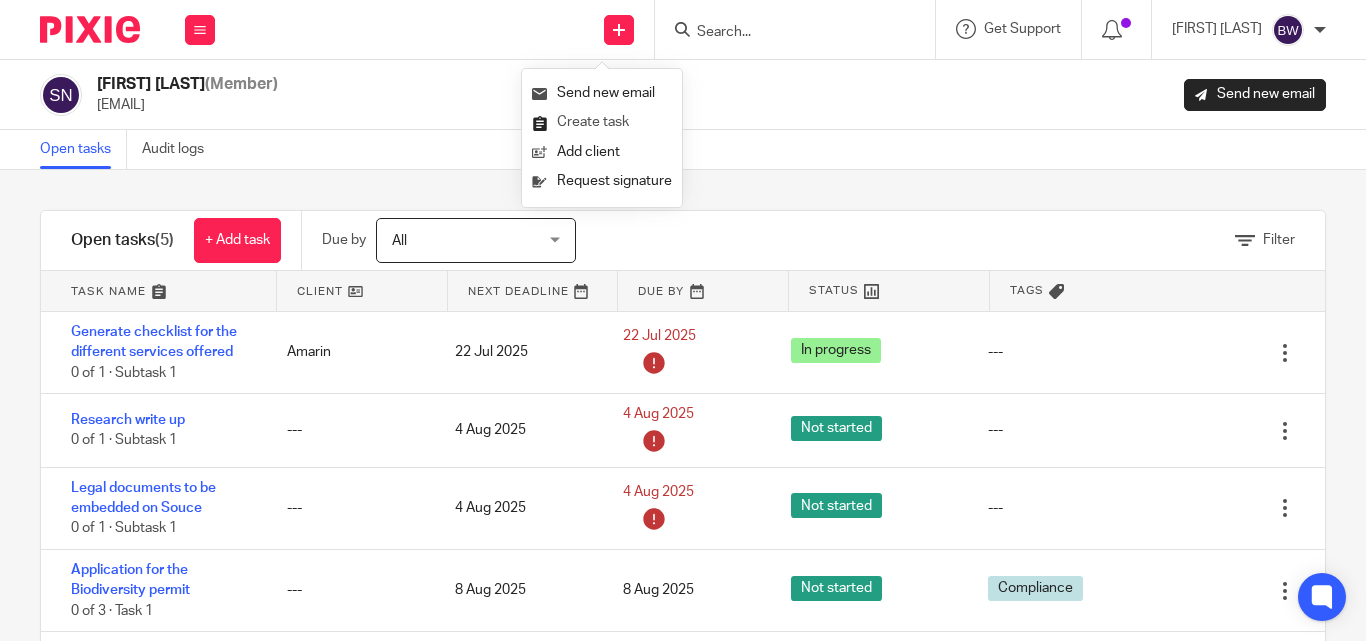 click on "Create task" at bounding box center (602, 122) 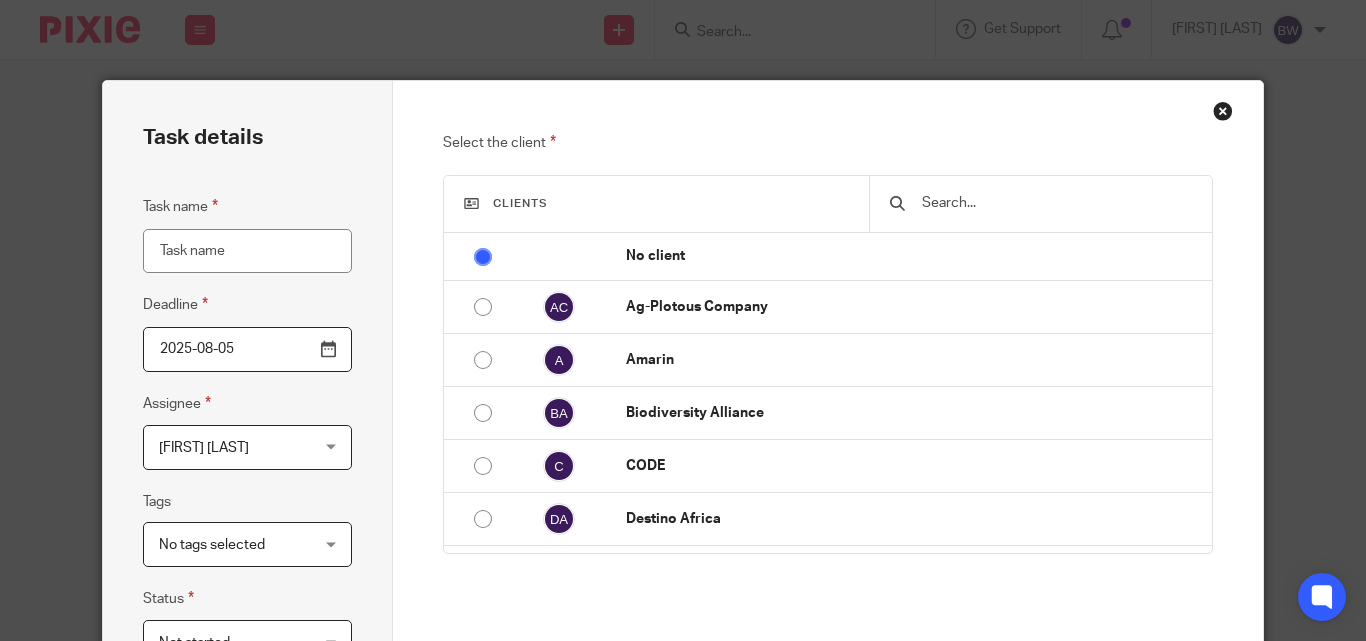 scroll, scrollTop: 0, scrollLeft: 0, axis: both 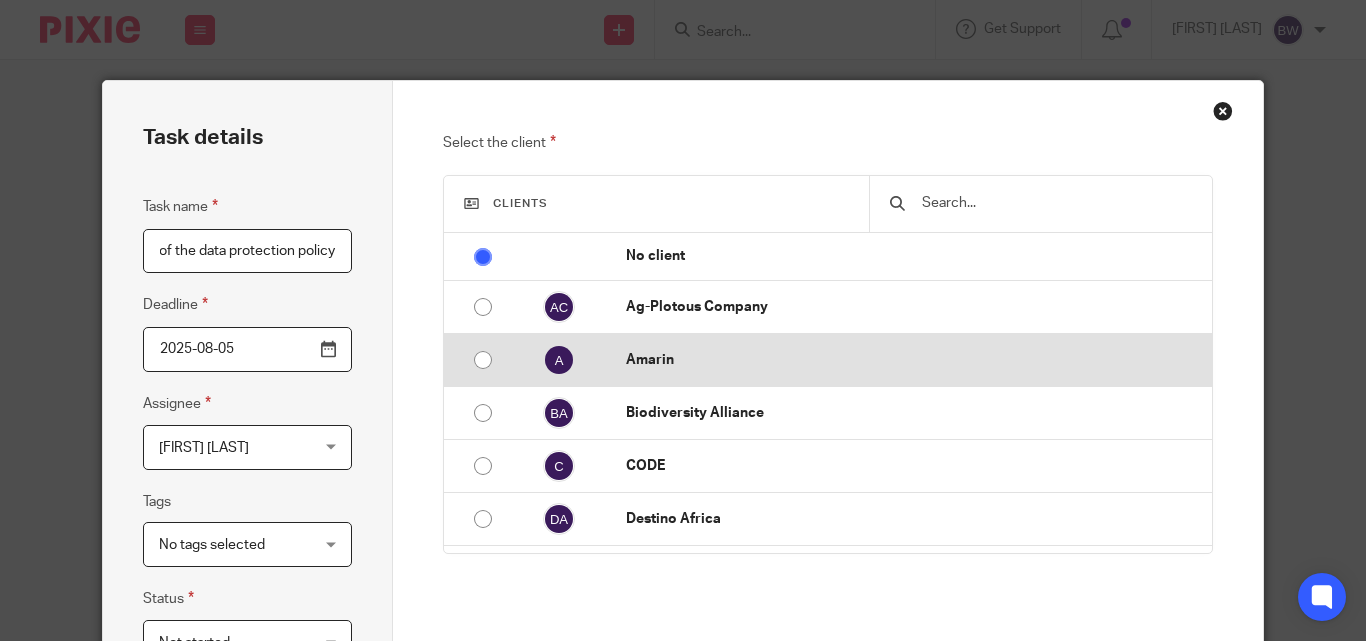 type on "Review of the data protection policy" 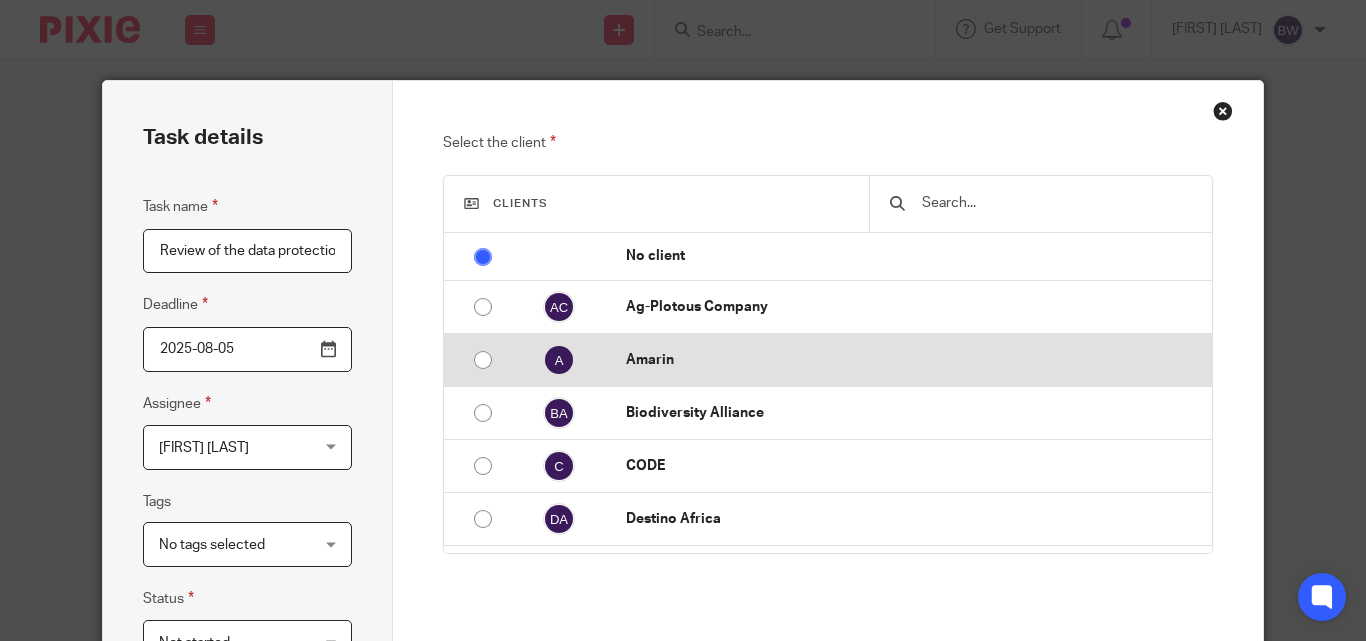 click on "Amarin" at bounding box center (914, 360) 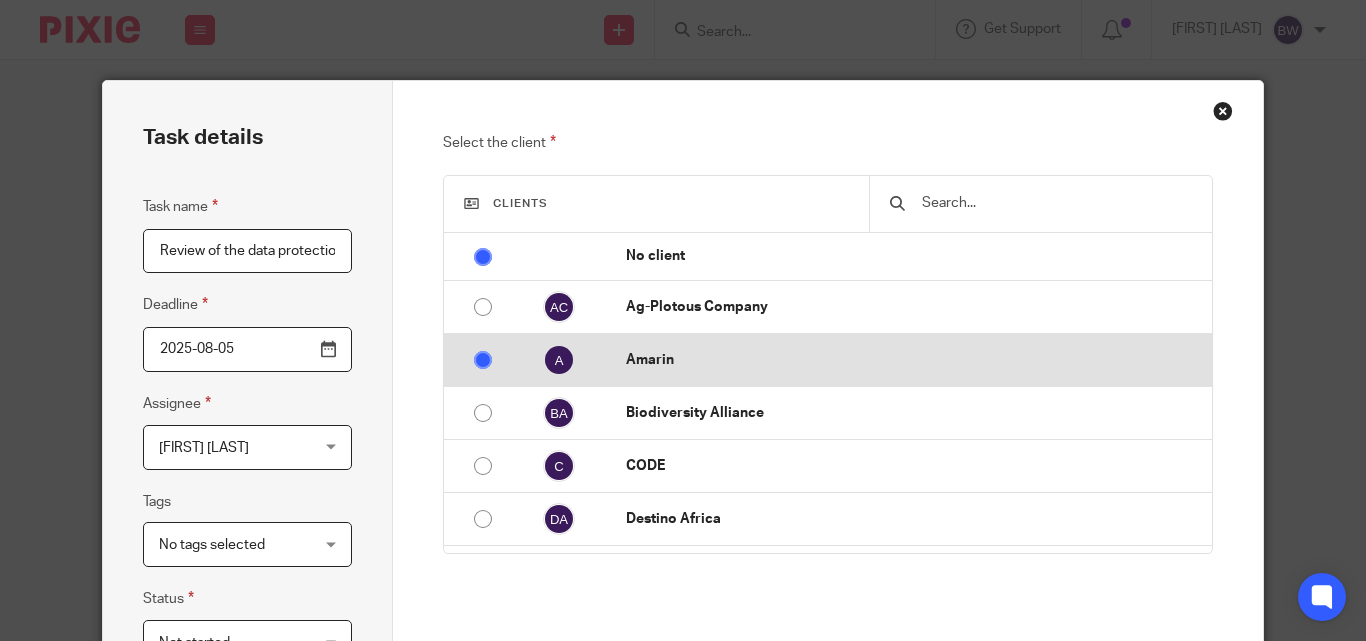 radio on "false" 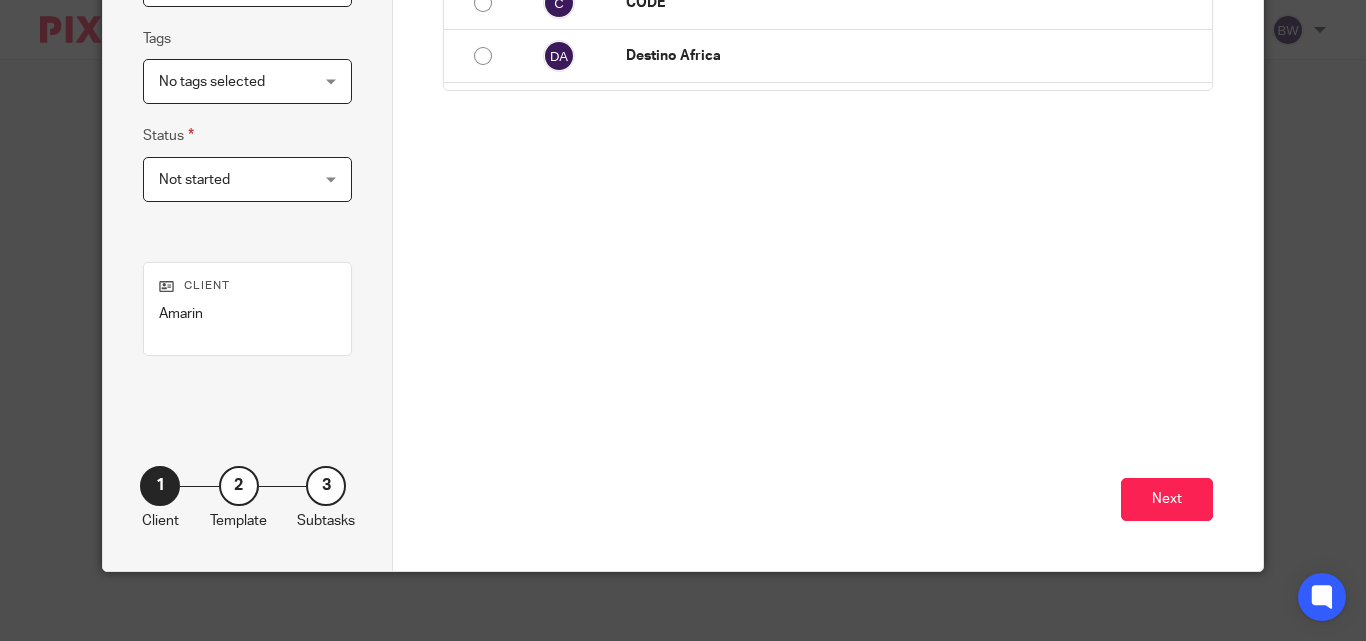 scroll, scrollTop: 474, scrollLeft: 0, axis: vertical 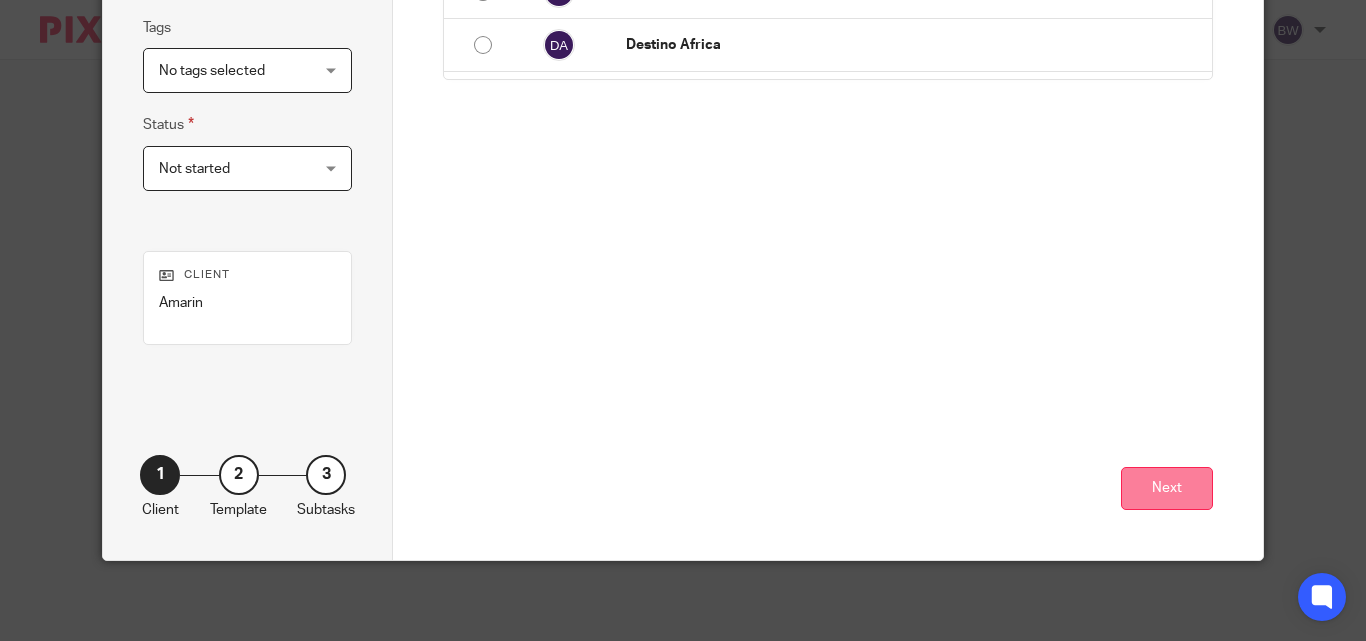 click on "Next" at bounding box center (1167, 488) 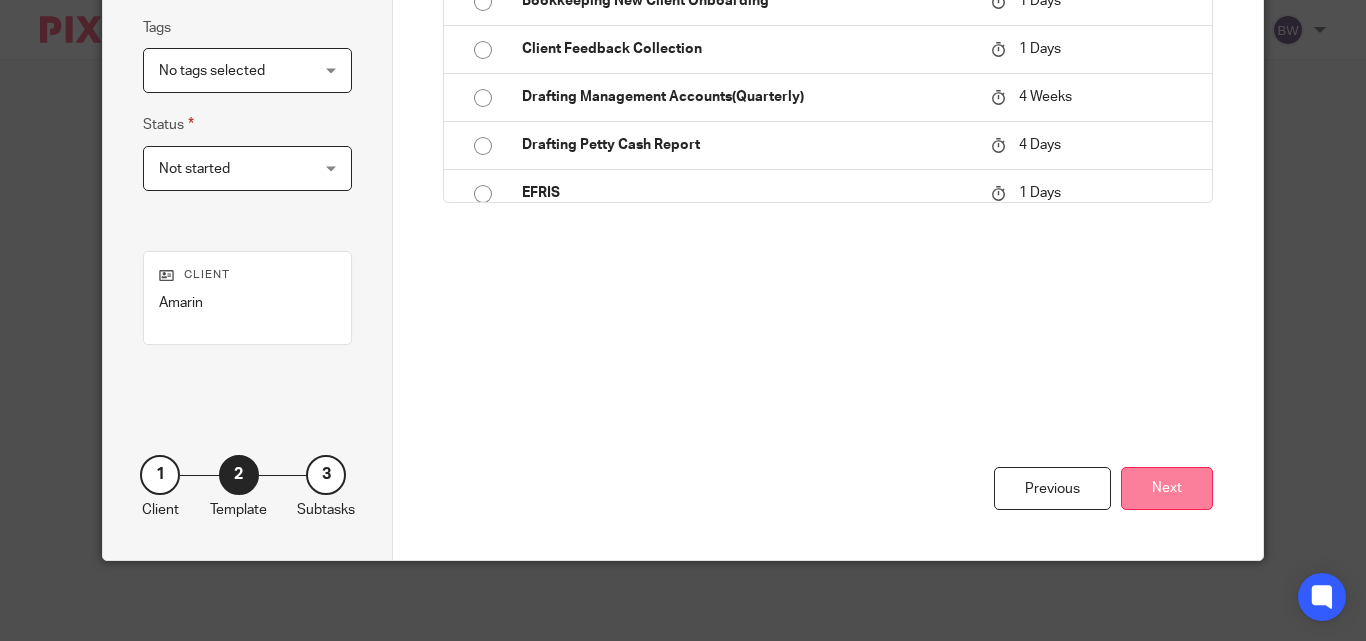 click on "Next" at bounding box center (1167, 488) 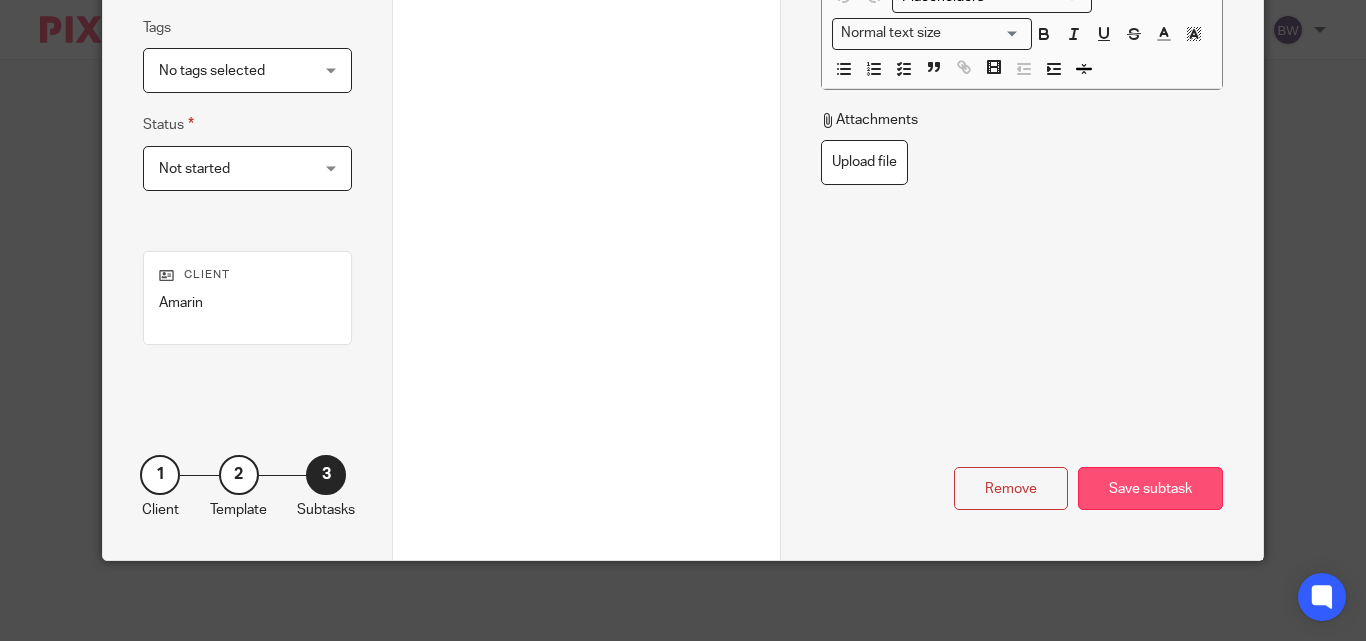 click on "Save subtask" at bounding box center (1150, 488) 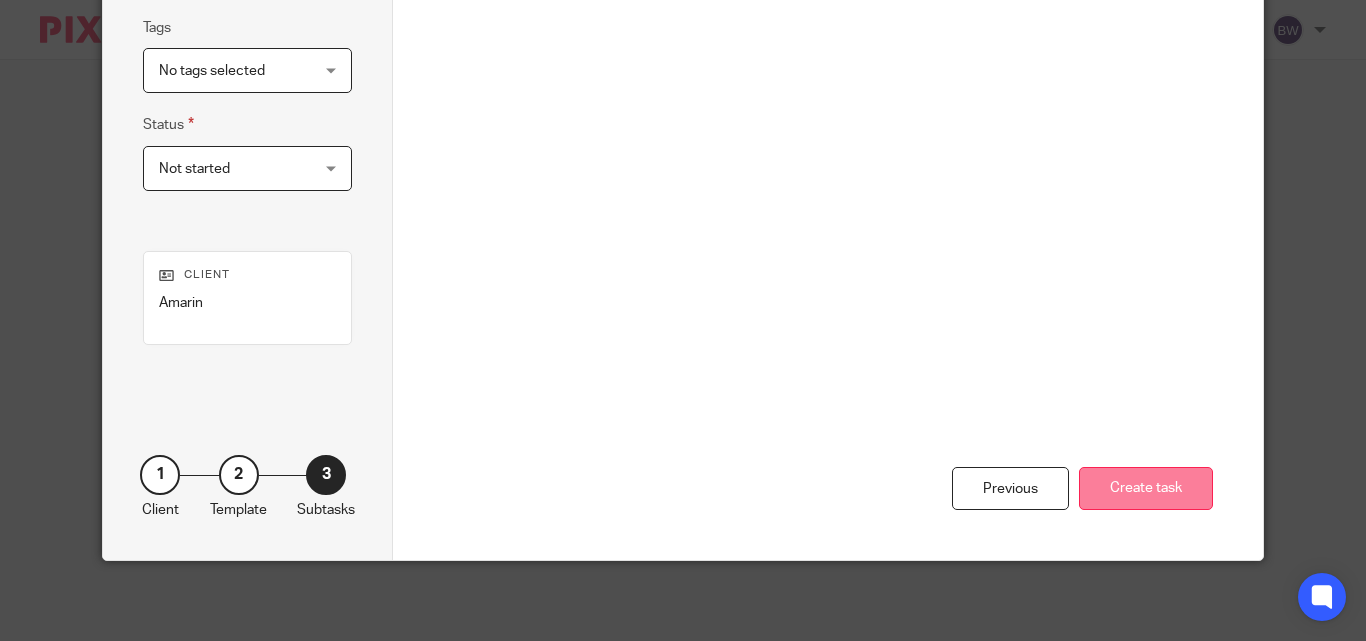 click on "Create task" at bounding box center (1146, 488) 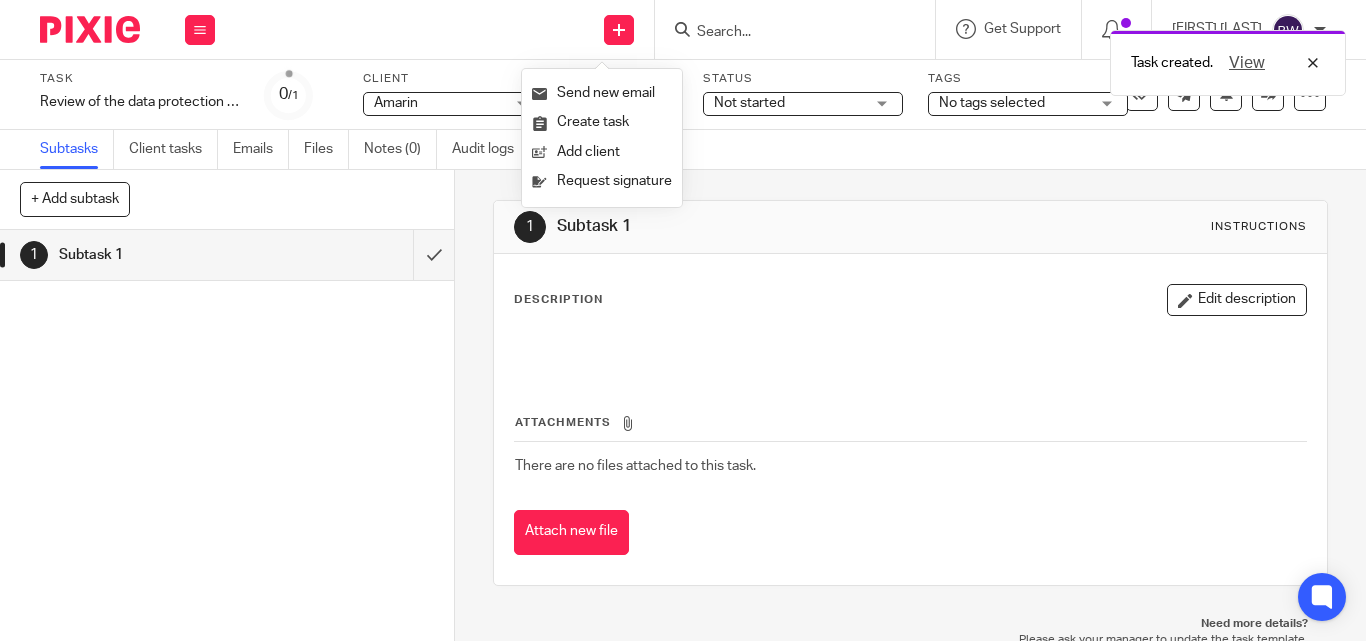 scroll, scrollTop: 0, scrollLeft: 0, axis: both 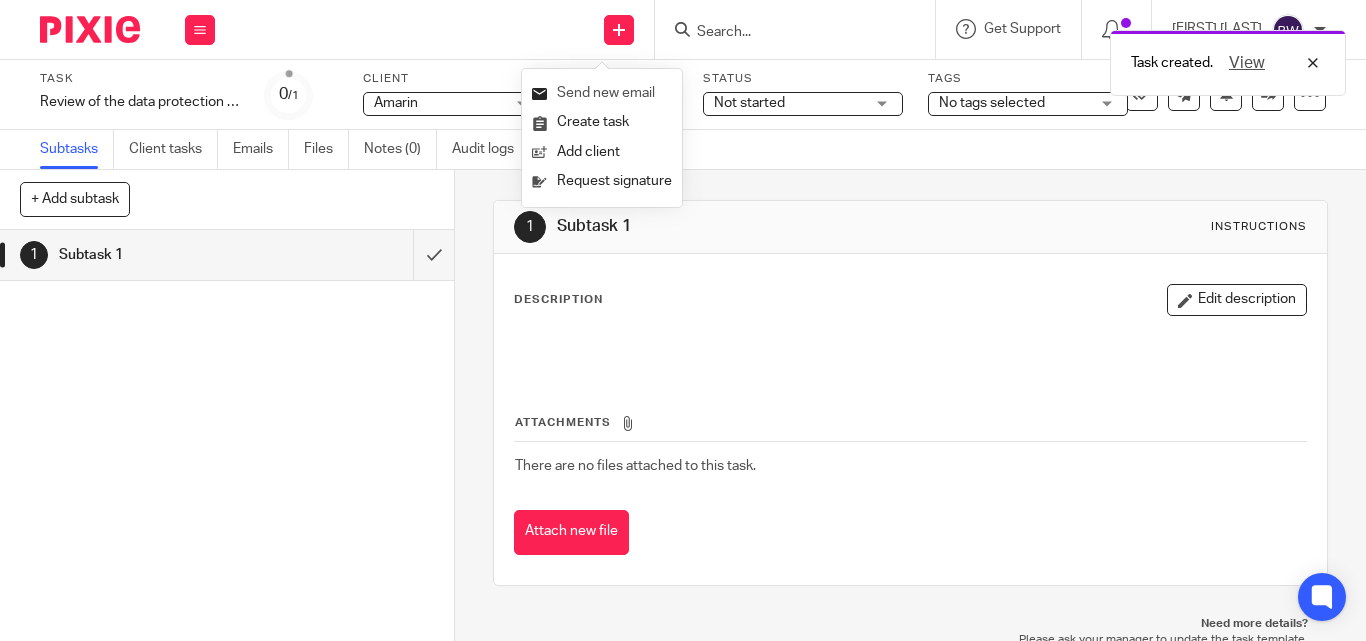 click on "Send new email" at bounding box center (602, 93) 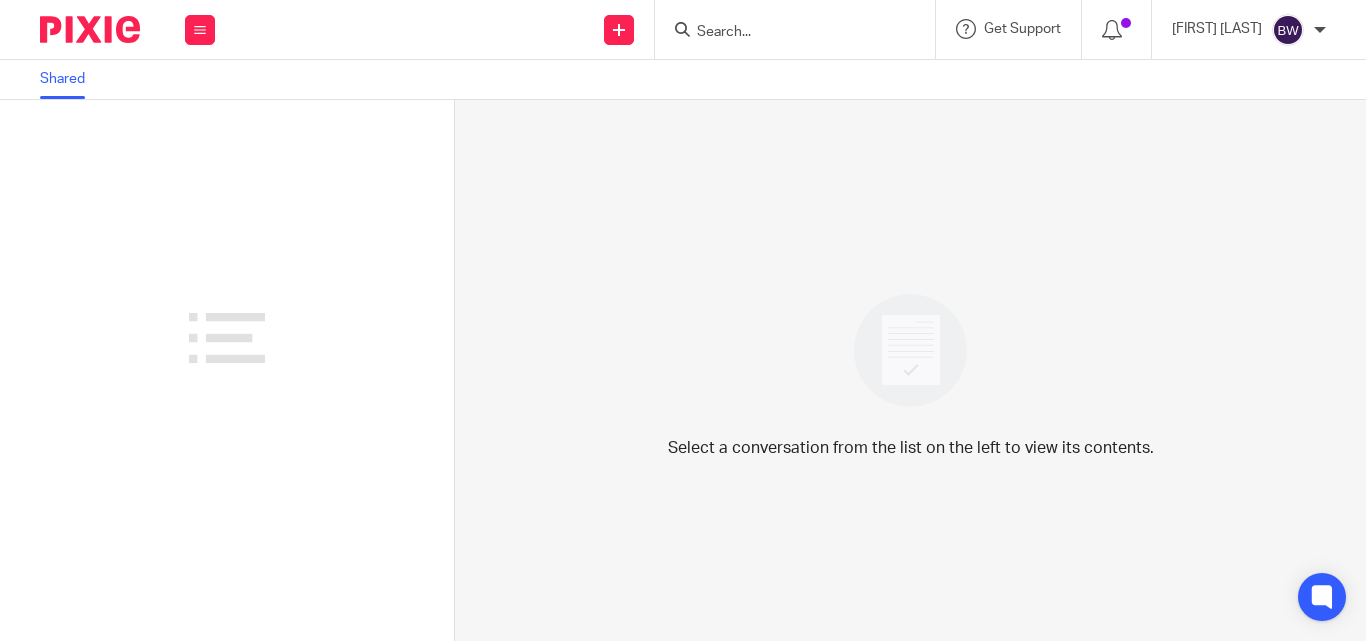 scroll, scrollTop: 0, scrollLeft: 0, axis: both 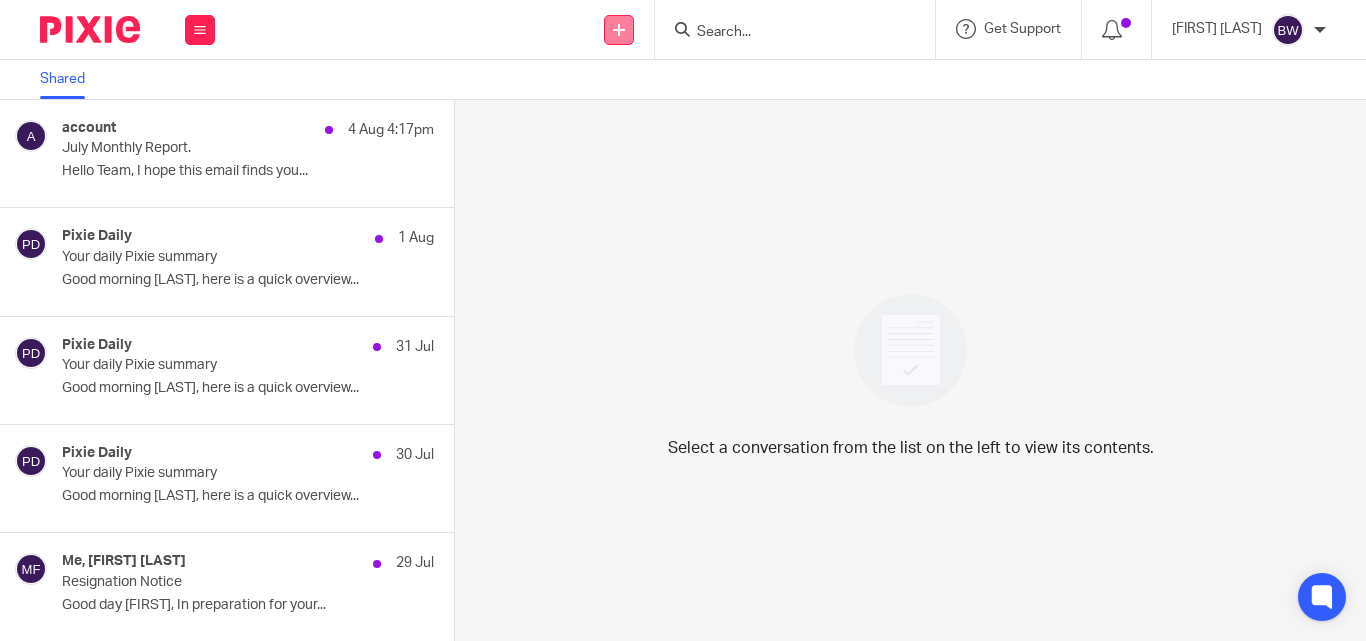 click at bounding box center [619, 30] 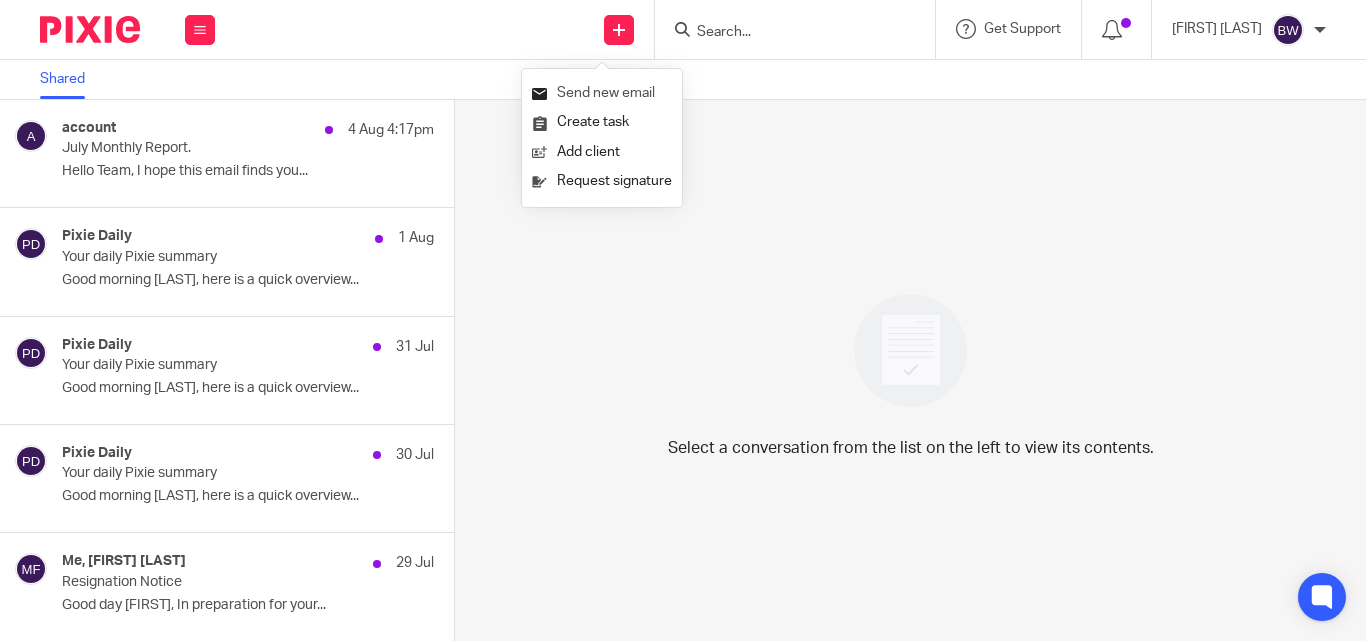 click on "Send new email" at bounding box center [602, 93] 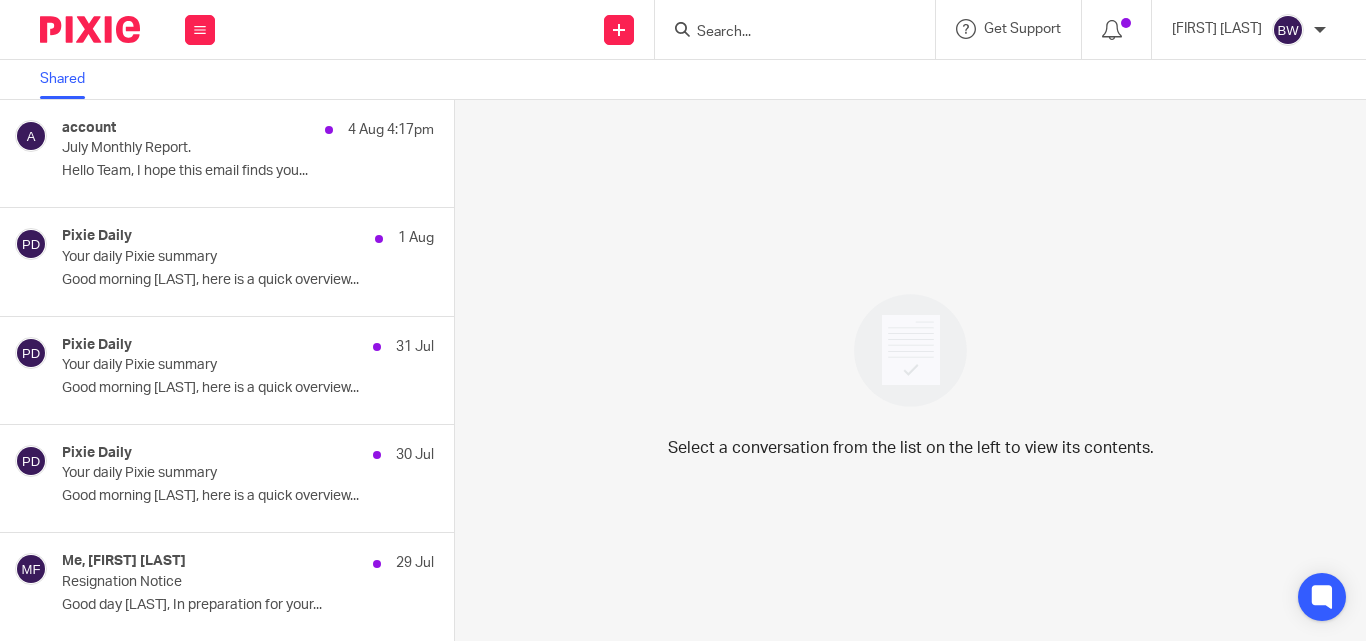 scroll, scrollTop: 0, scrollLeft: 0, axis: both 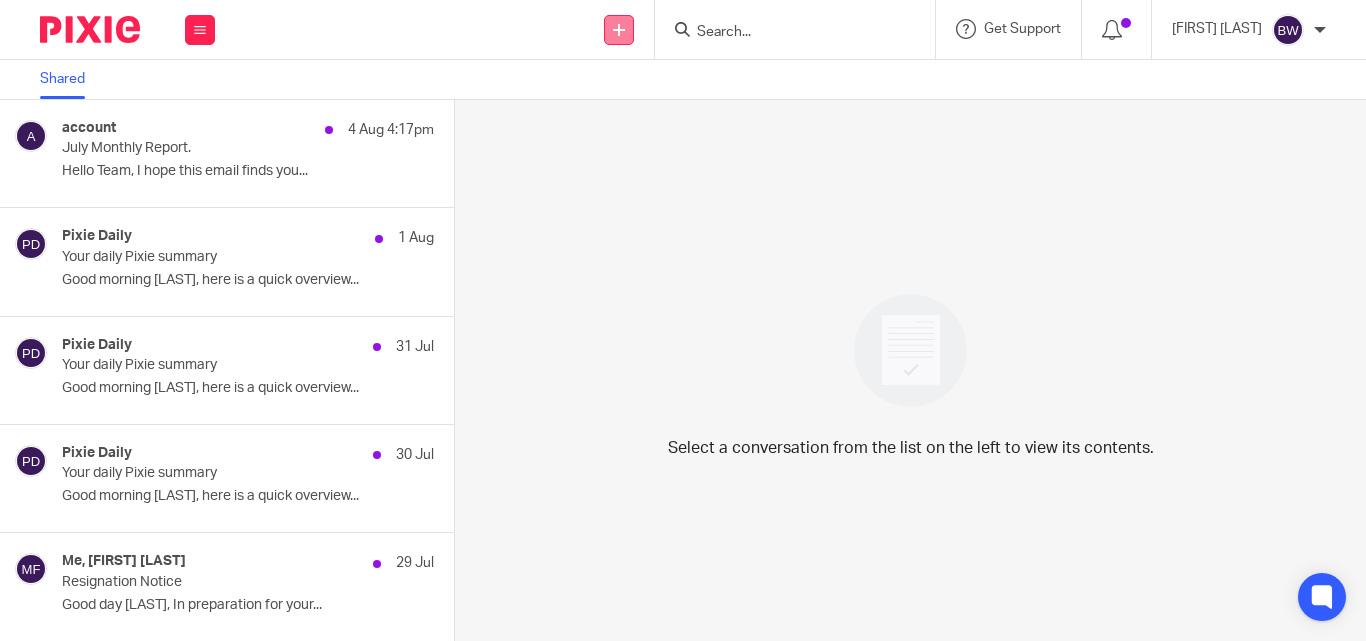 click at bounding box center [619, 30] 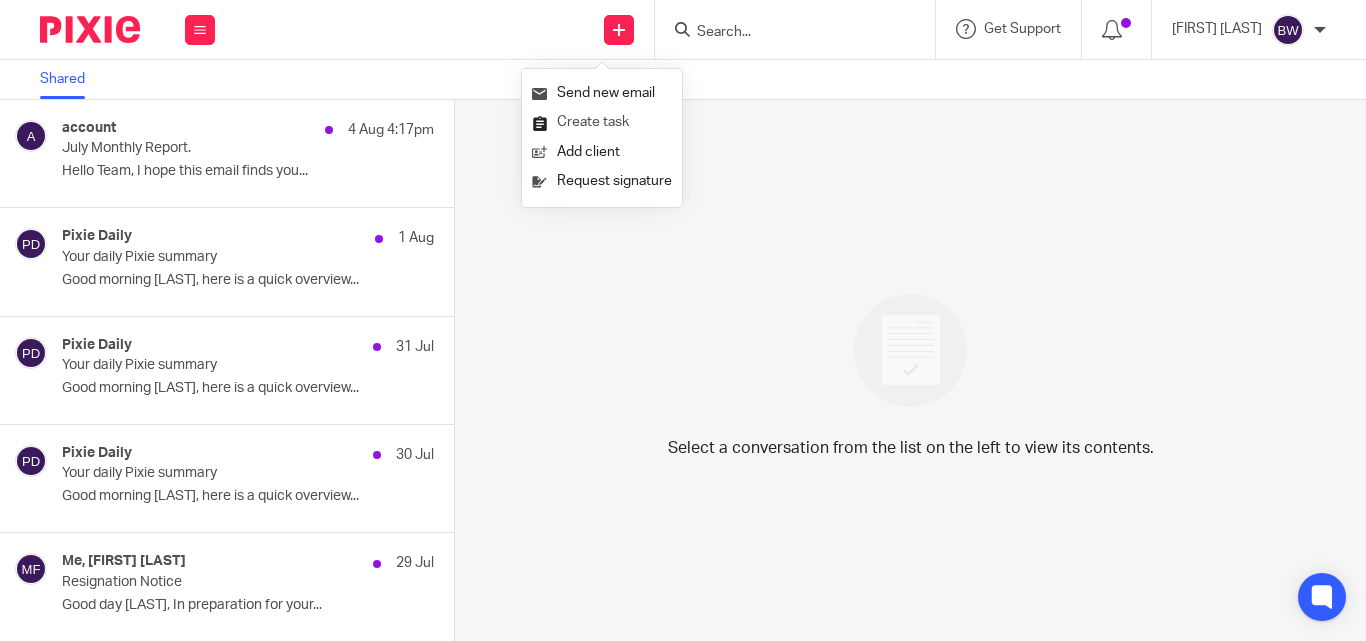 click on "Create task" at bounding box center [602, 122] 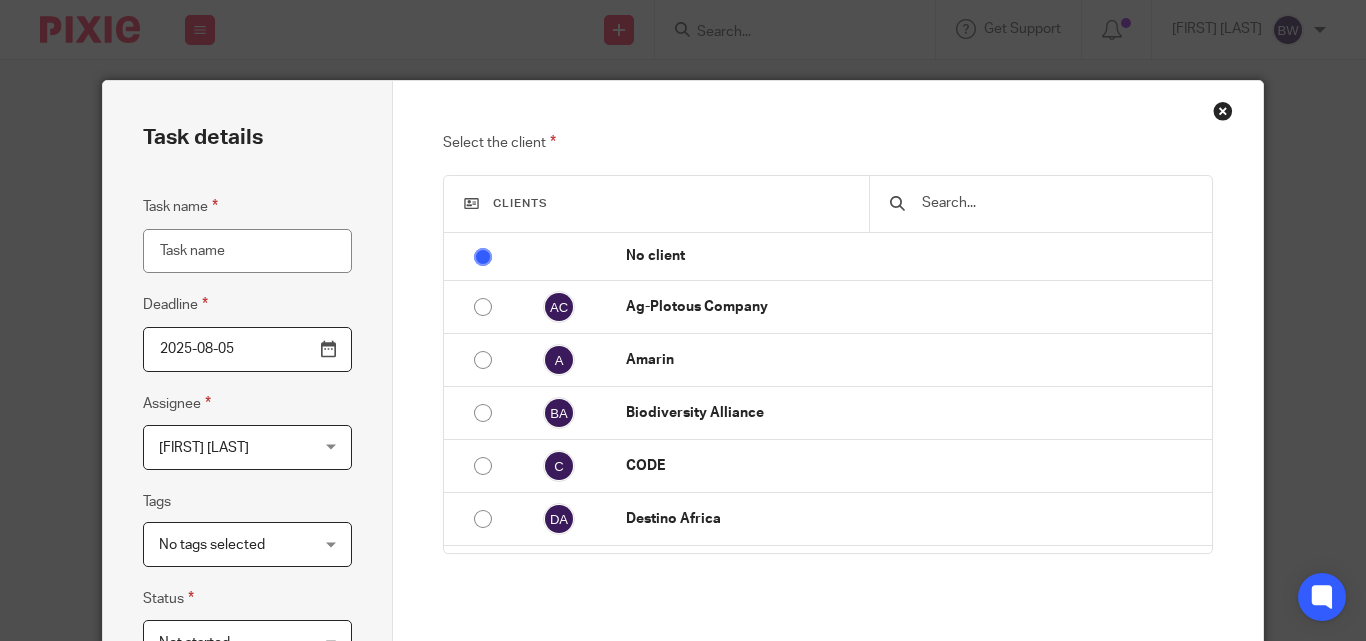 scroll, scrollTop: 0, scrollLeft: 0, axis: both 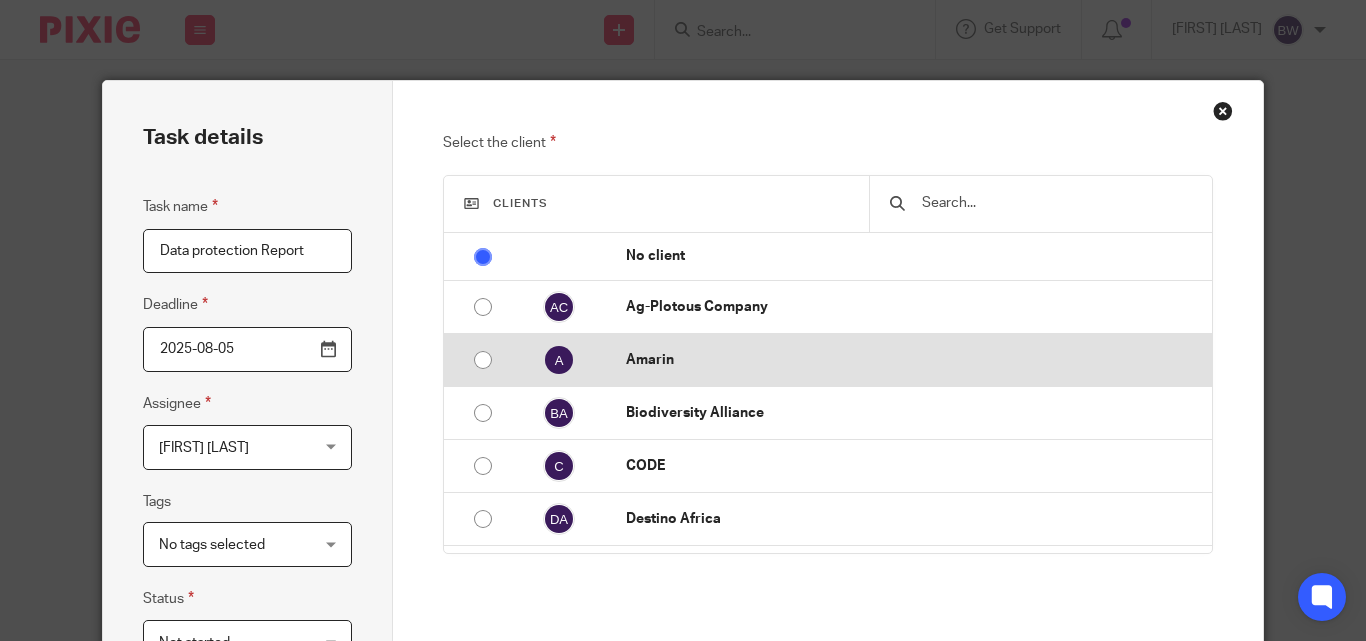 type on "Data protection Report" 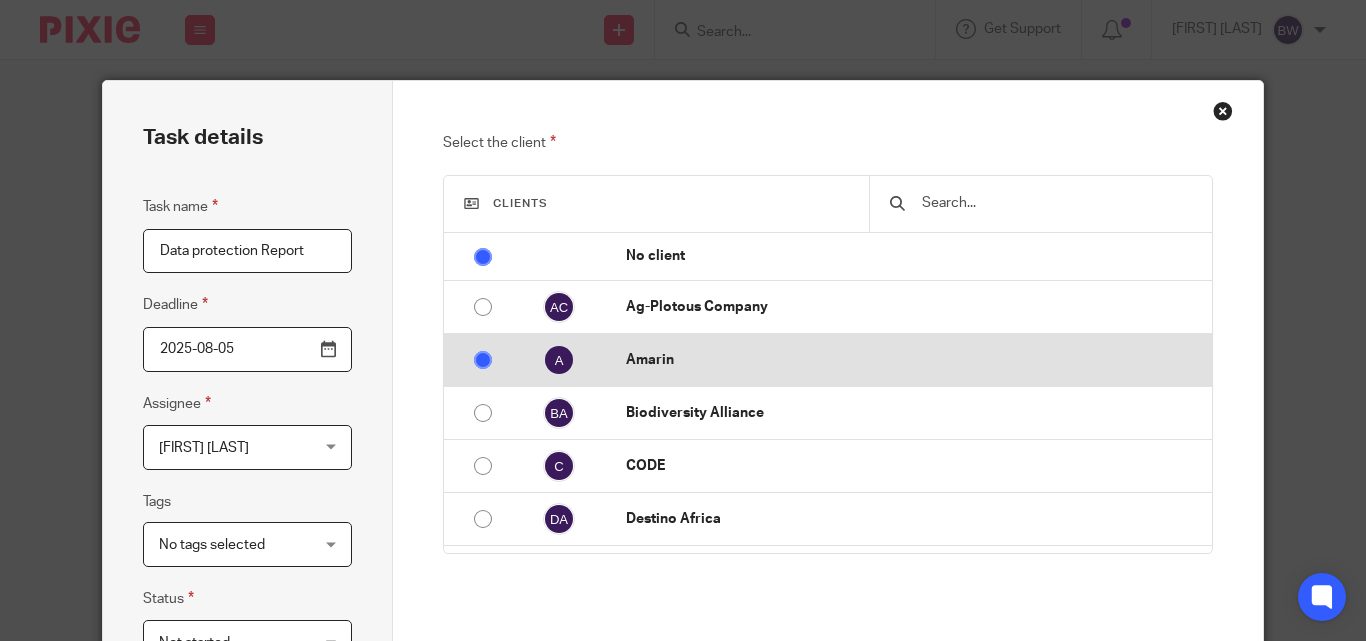 radio on "false" 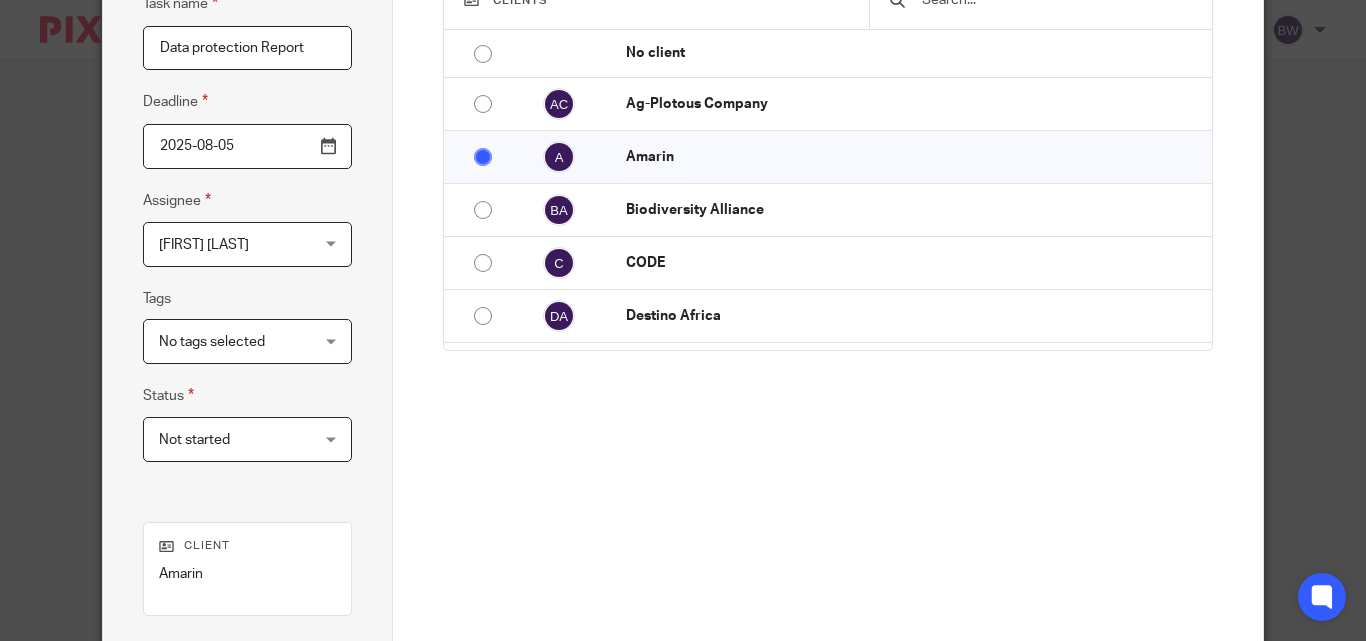 scroll, scrollTop: 201, scrollLeft: 0, axis: vertical 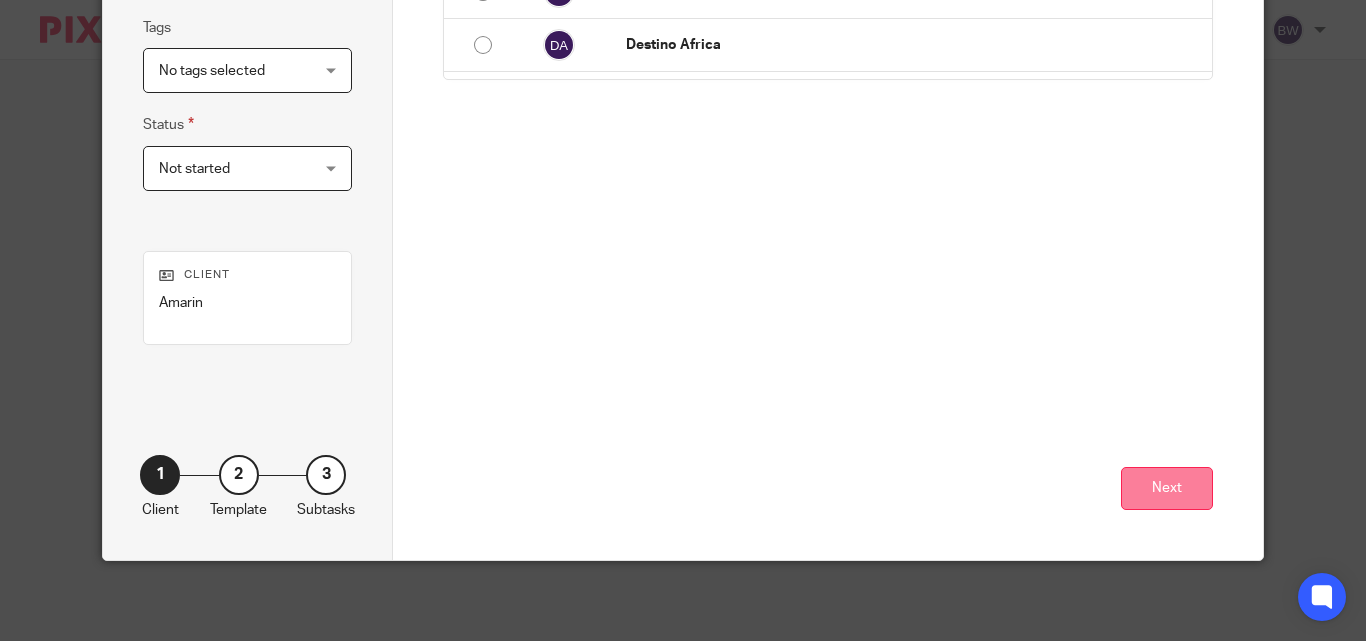 click on "Next" at bounding box center (1167, 488) 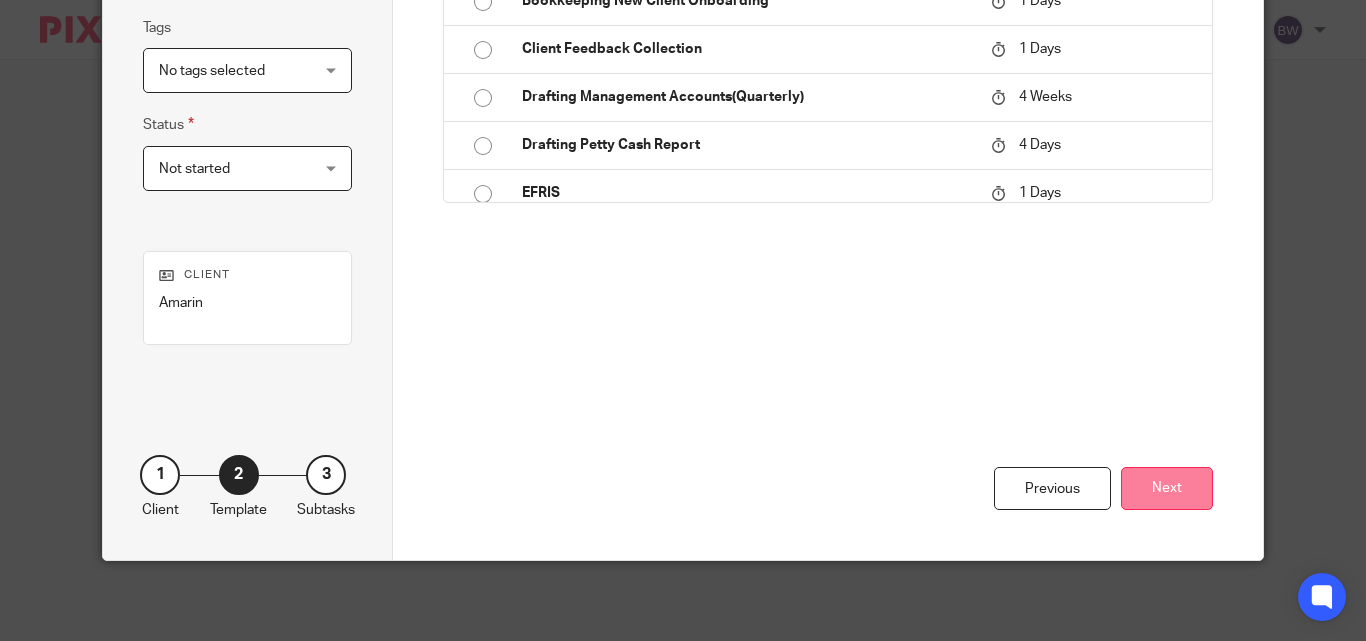 click on "Next" at bounding box center (1167, 488) 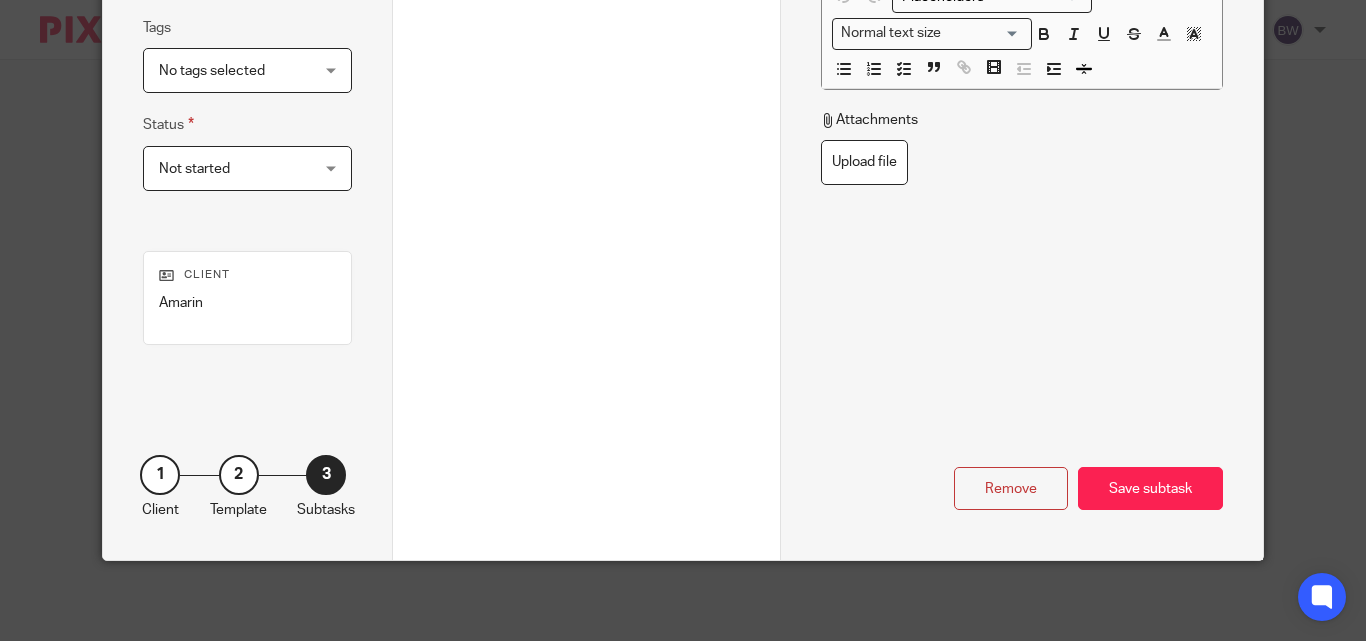 click on "Save subtask" at bounding box center [1150, 488] 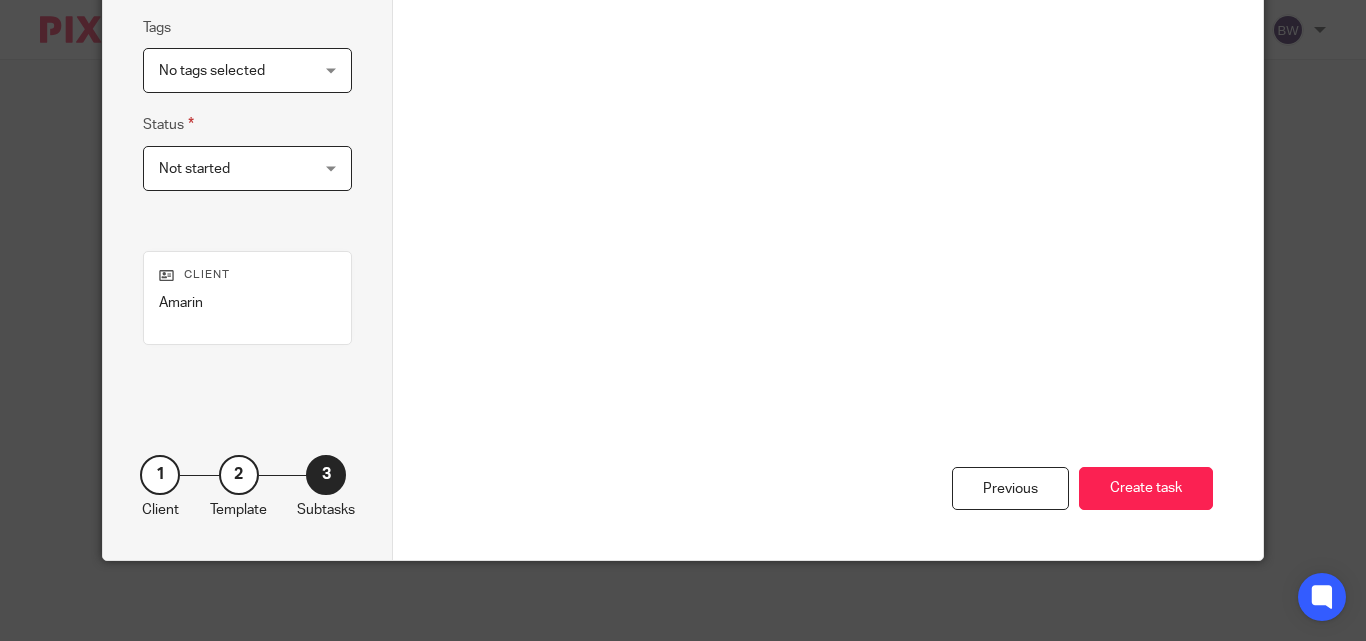 click on "Create task" at bounding box center (1146, 488) 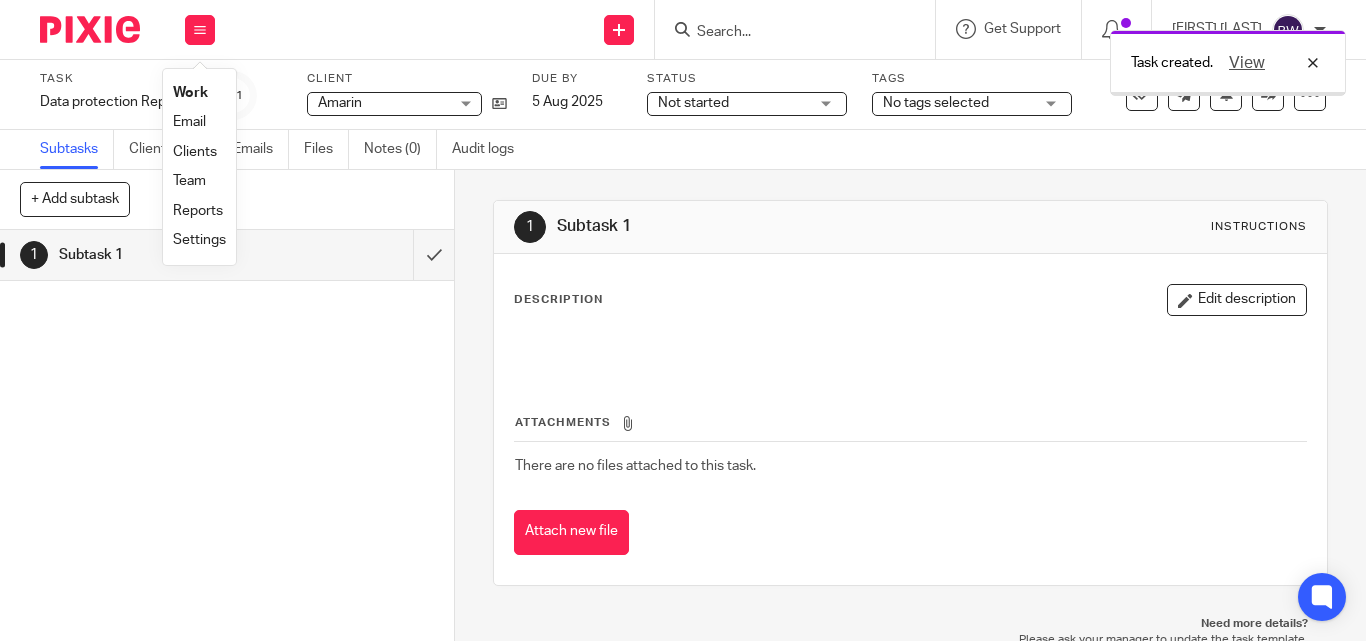 scroll, scrollTop: 0, scrollLeft: 0, axis: both 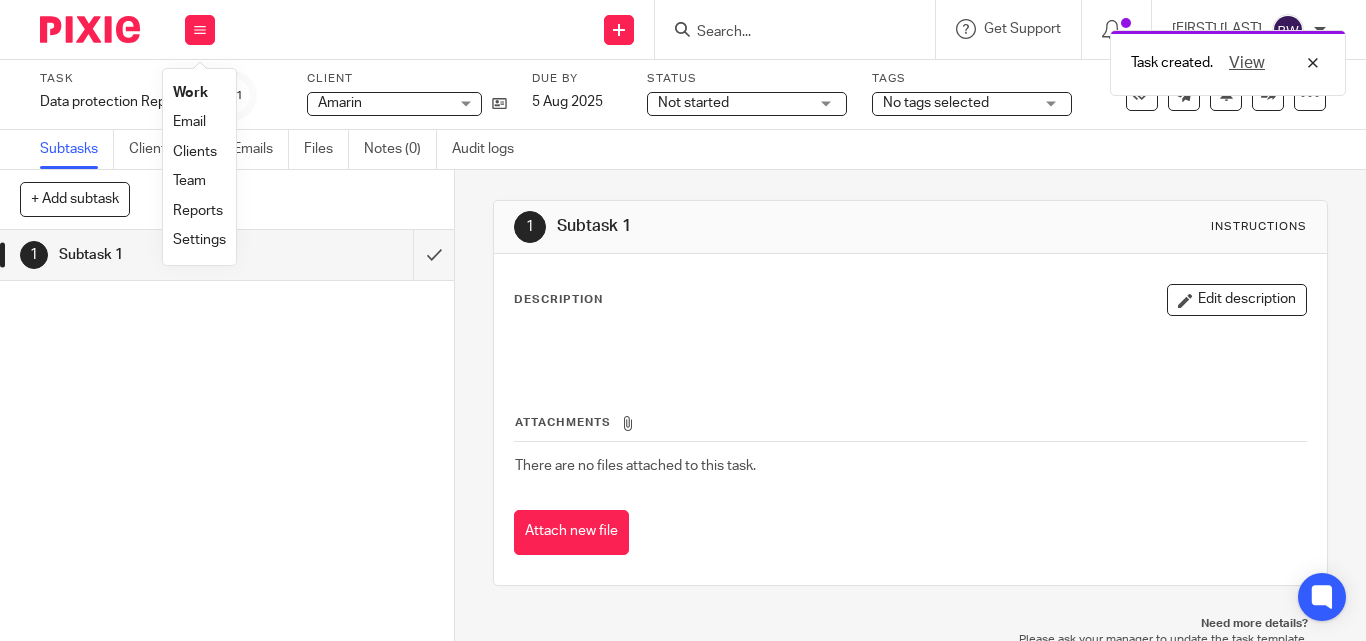 click on "Team" at bounding box center (189, 181) 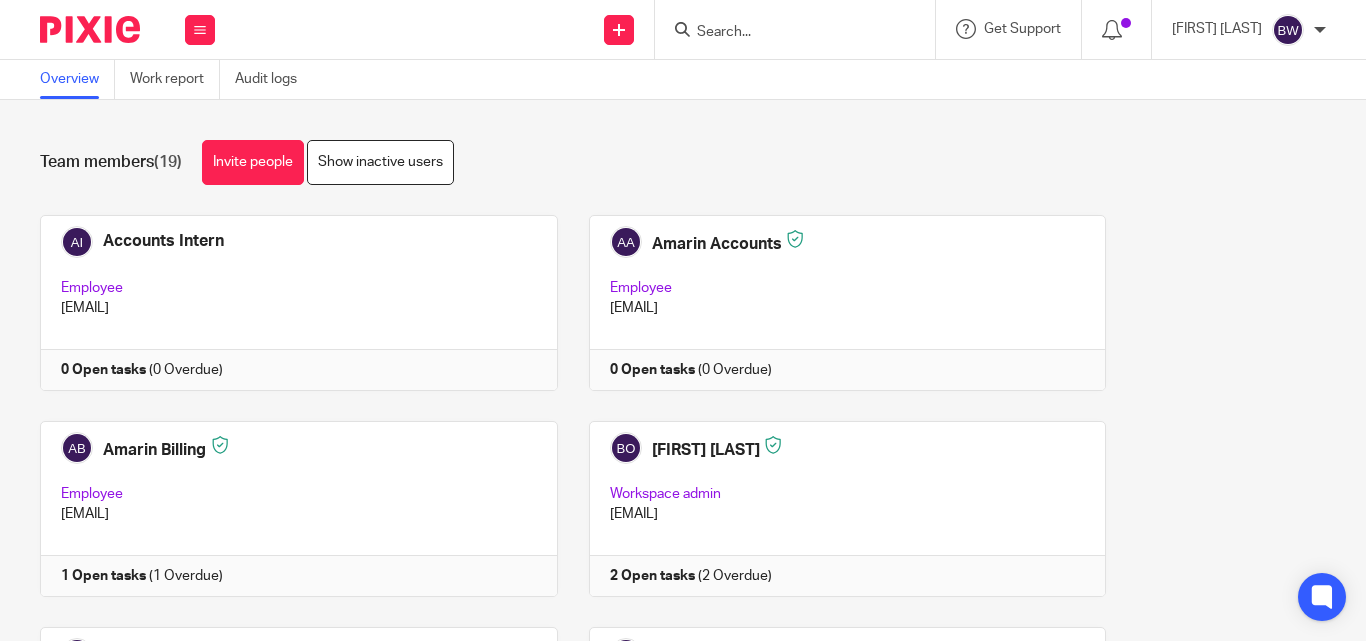 scroll, scrollTop: 0, scrollLeft: 0, axis: both 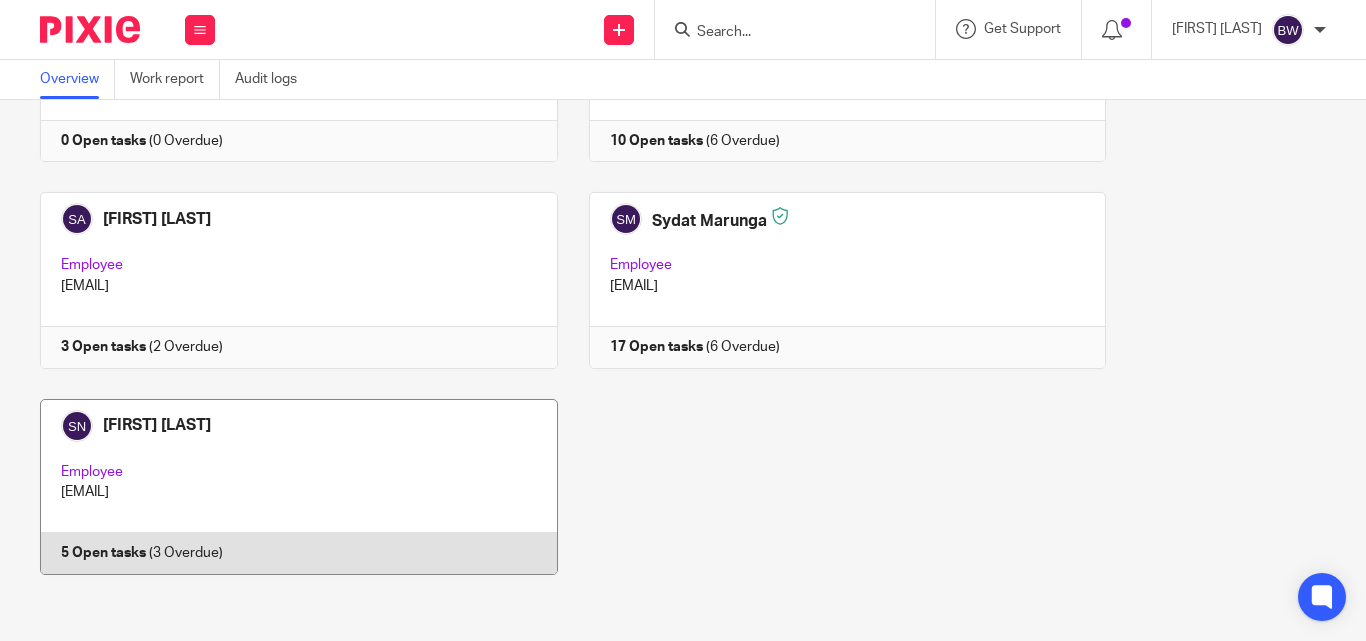 click at bounding box center (283, 487) 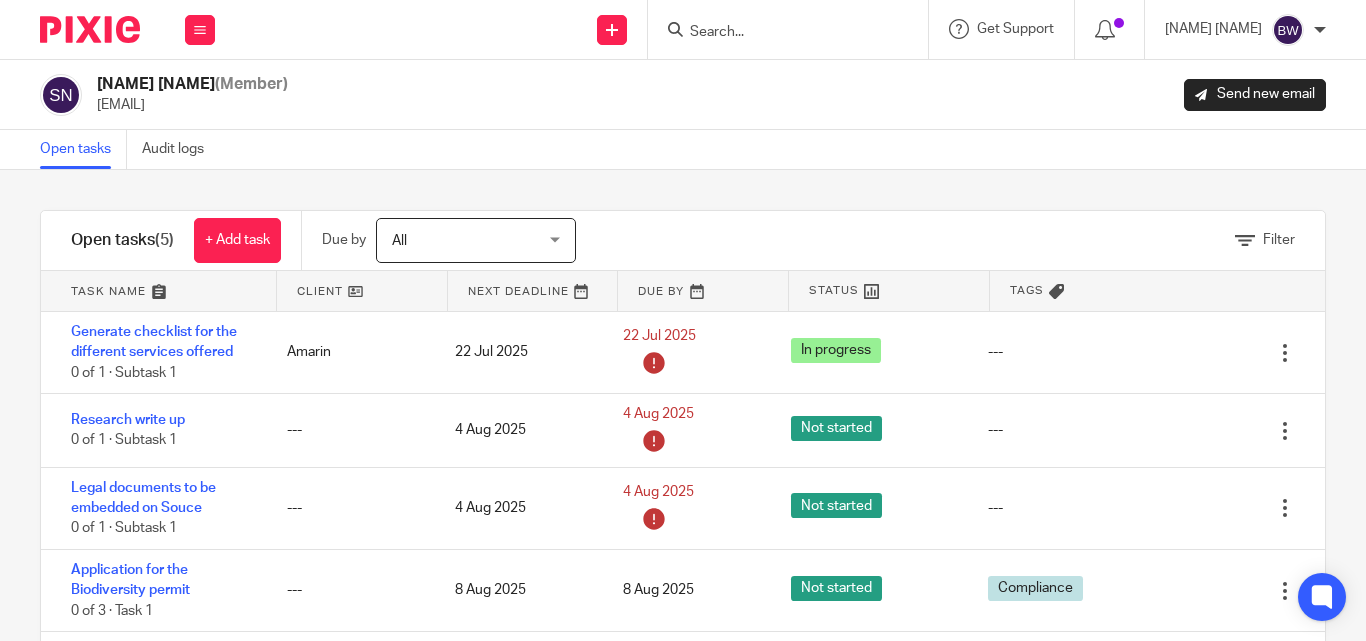 scroll, scrollTop: 0, scrollLeft: 0, axis: both 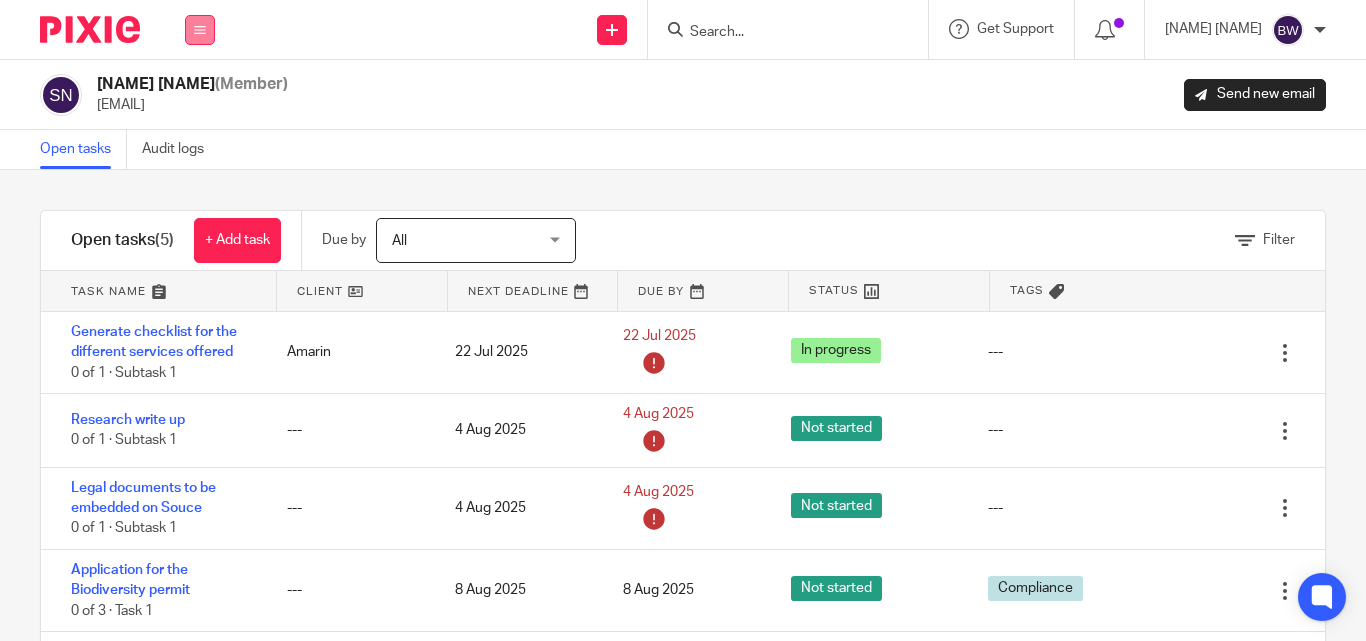 click at bounding box center (200, 30) 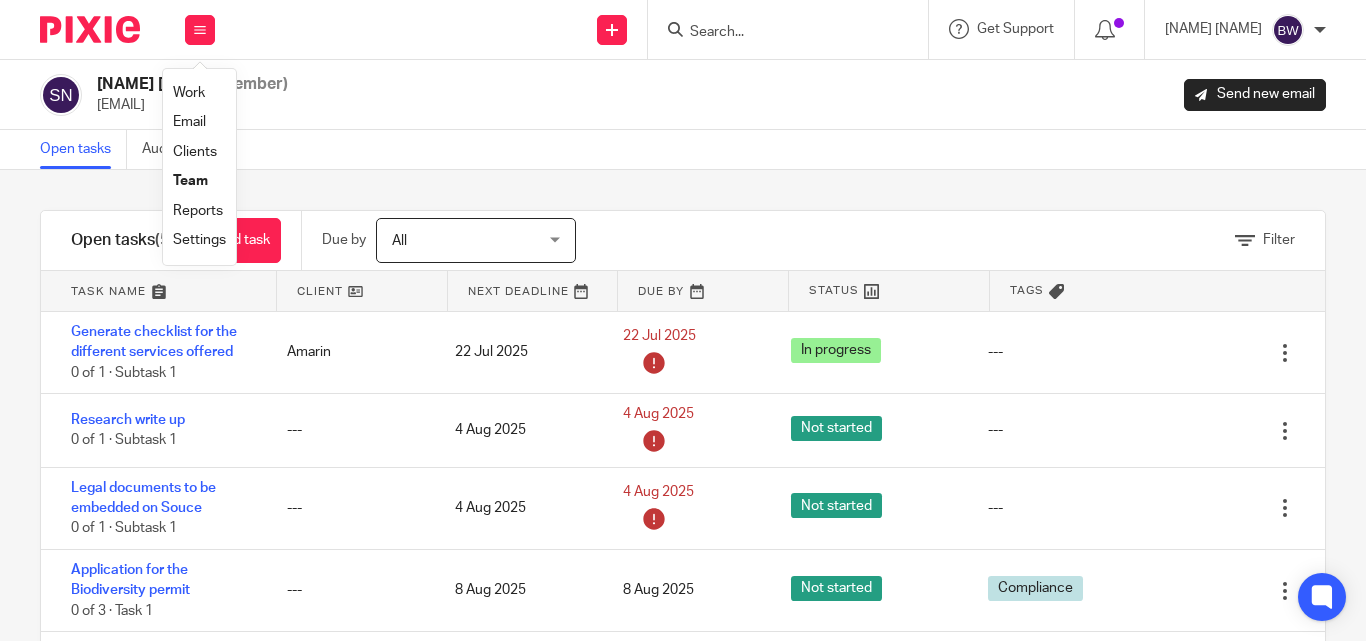 click on "Team" at bounding box center [190, 181] 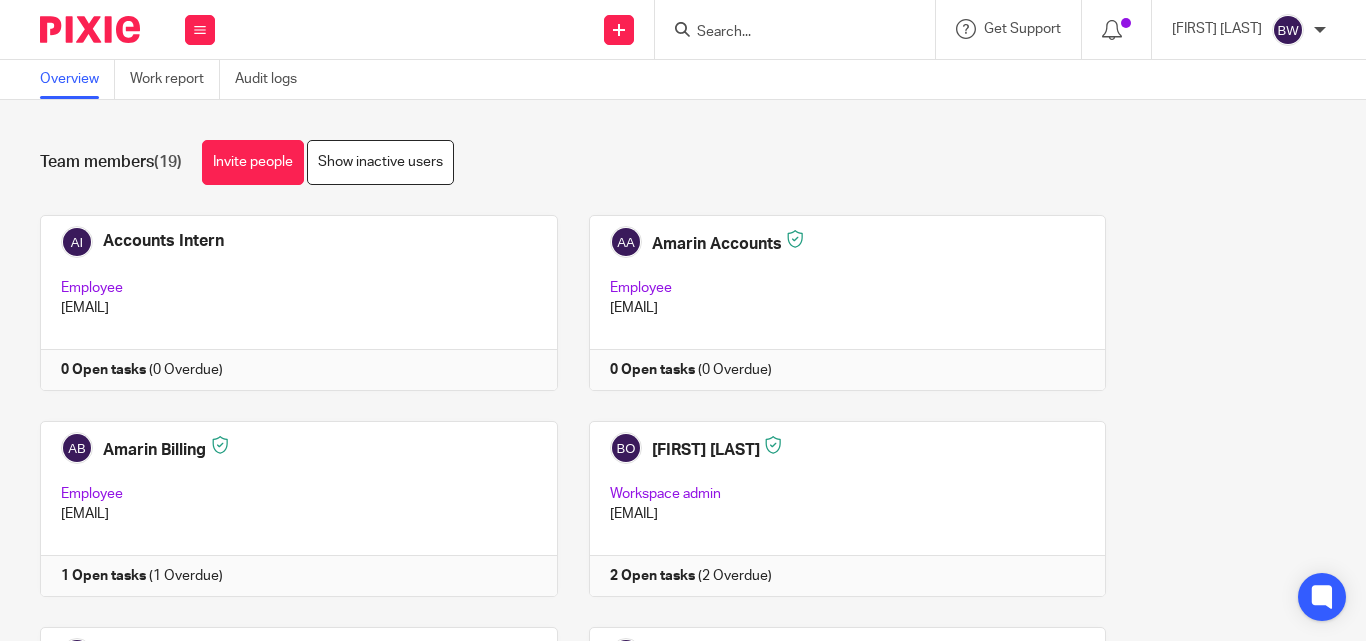 scroll, scrollTop: 0, scrollLeft: 0, axis: both 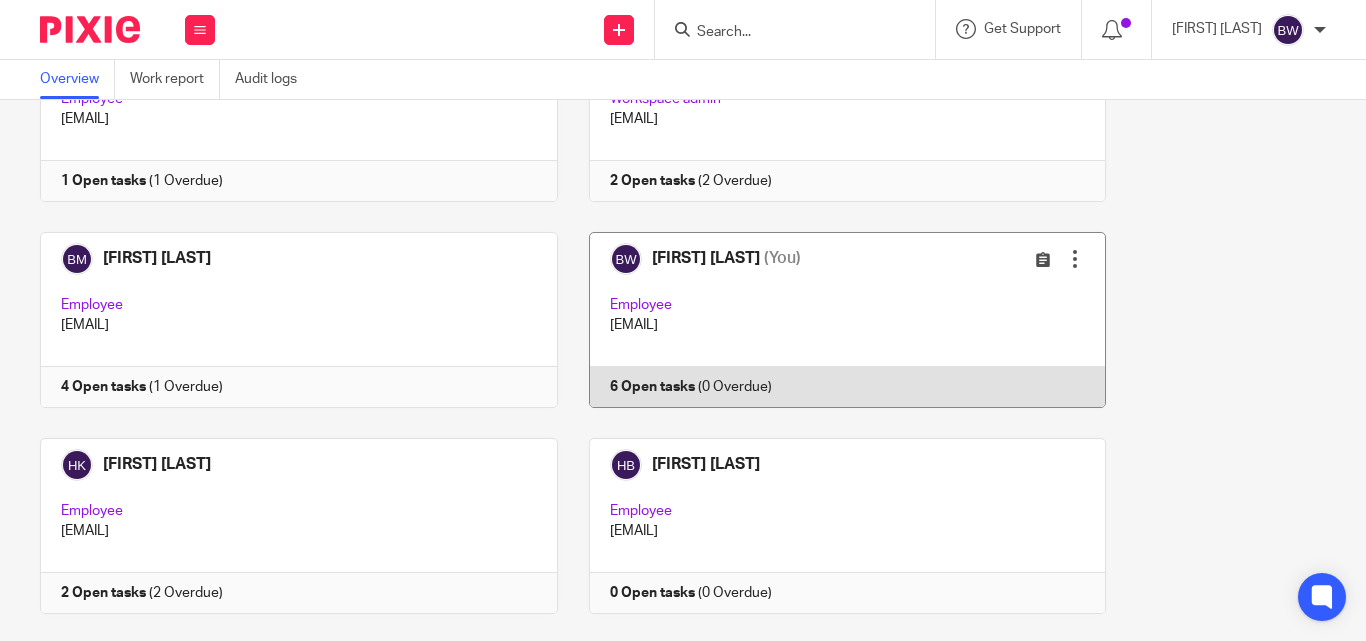 click at bounding box center [832, 320] 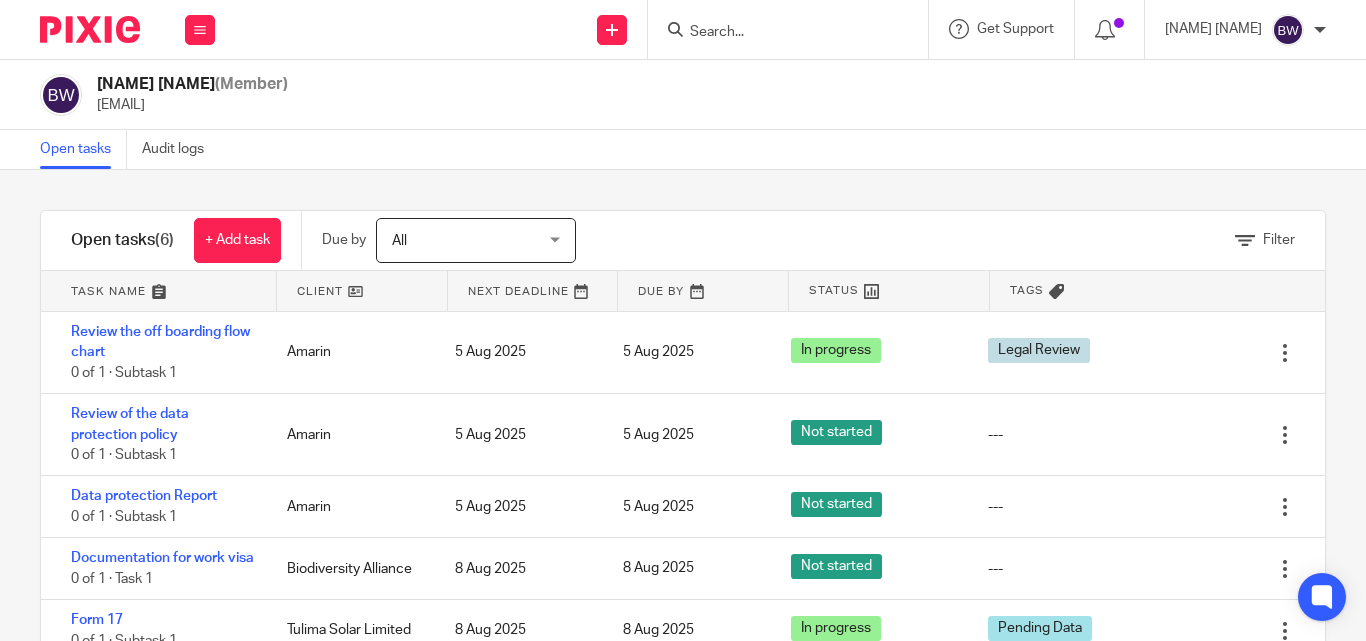scroll, scrollTop: 0, scrollLeft: 0, axis: both 